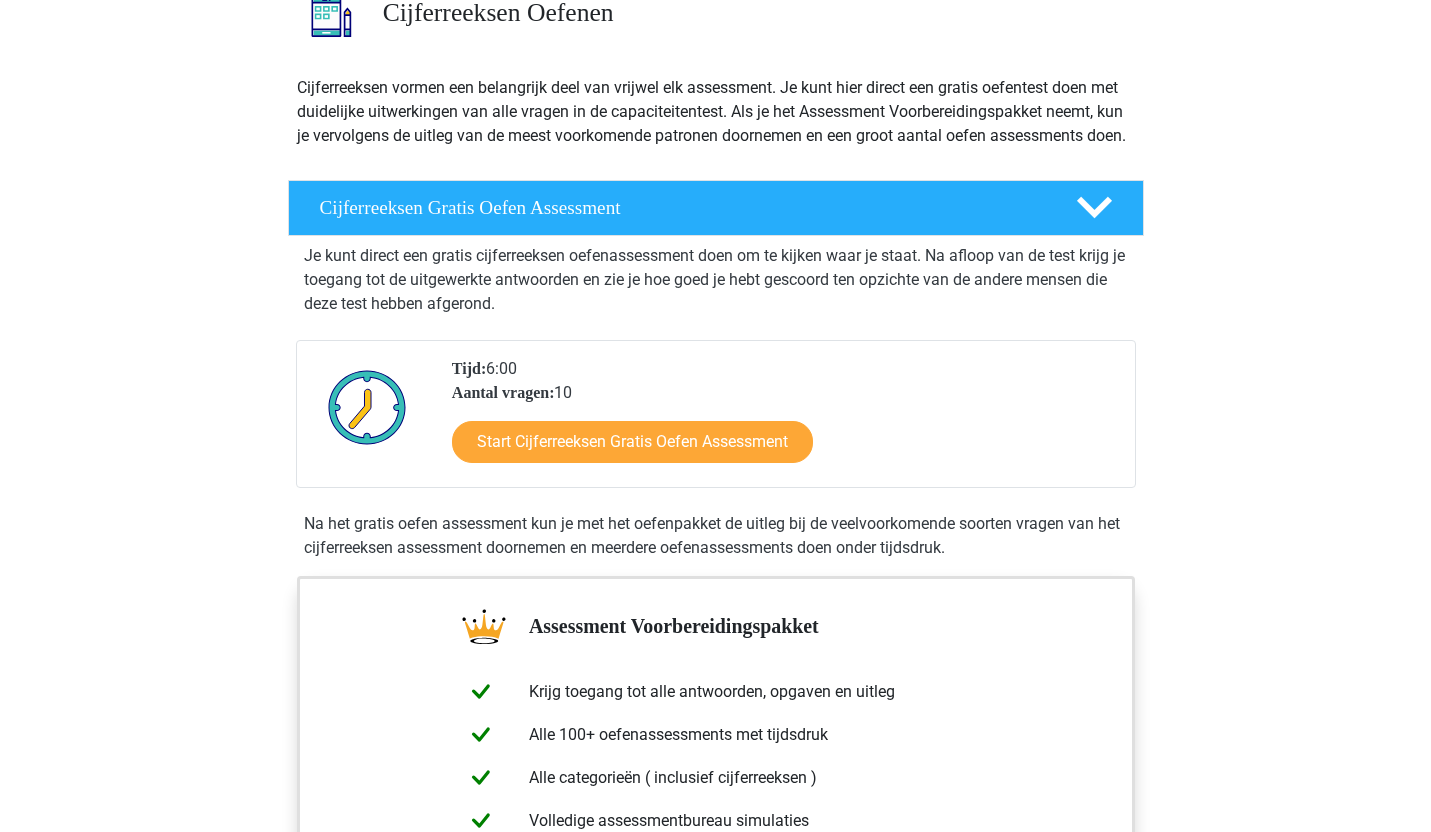 scroll, scrollTop: 200, scrollLeft: 0, axis: vertical 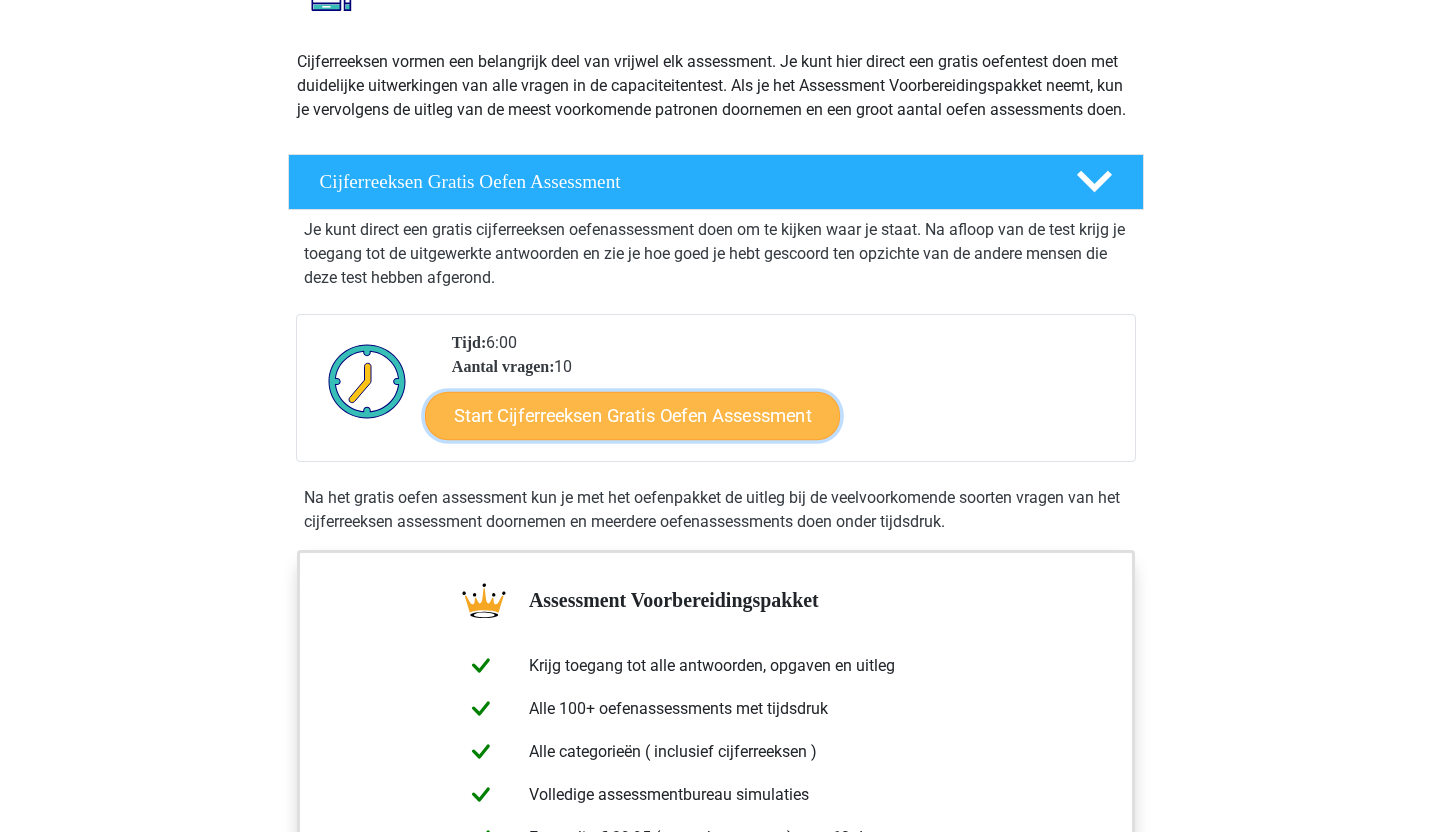 click on "Start Cijferreeksen
Gratis Oefen Assessment" at bounding box center (632, 415) 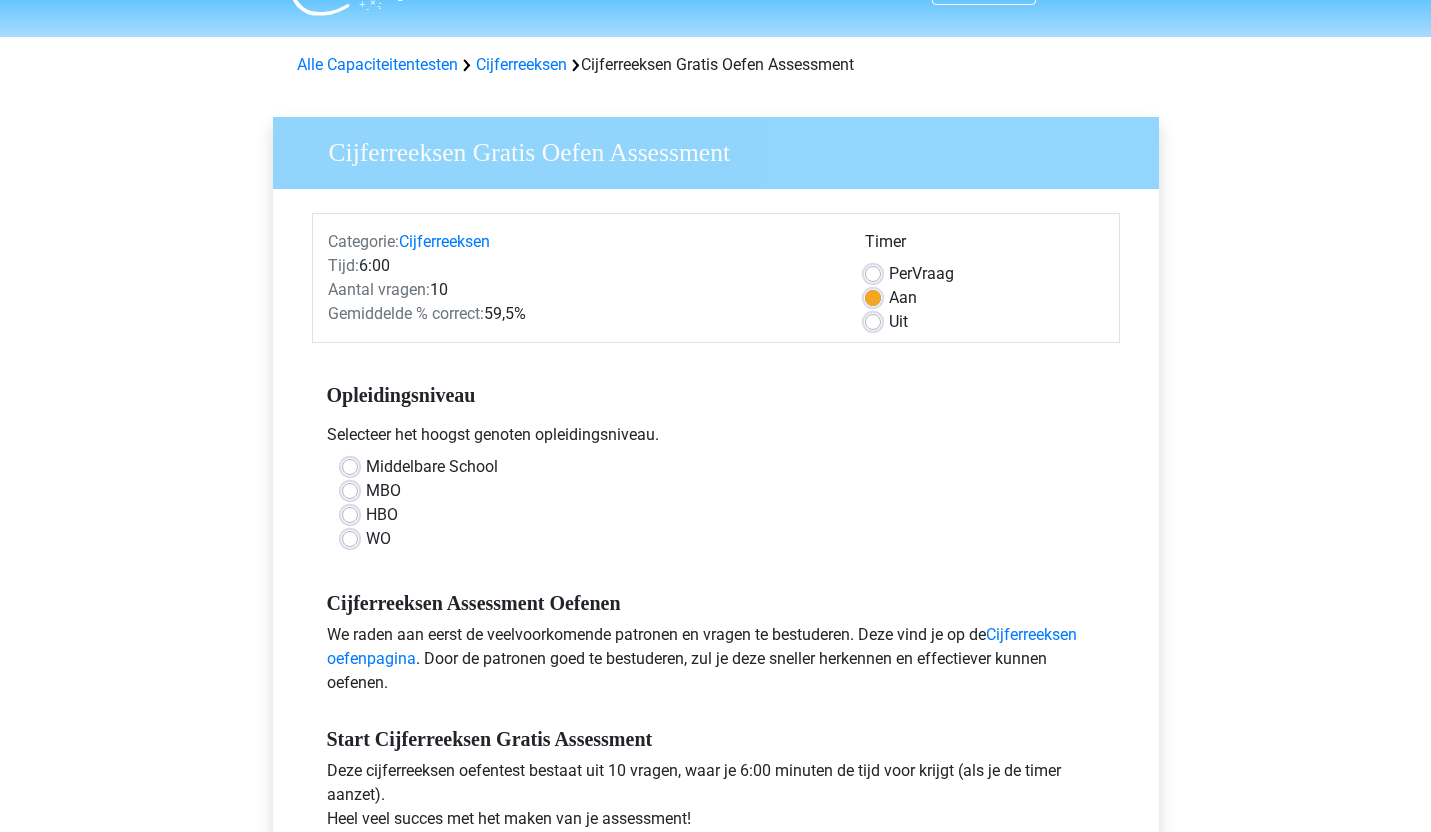 scroll, scrollTop: 75, scrollLeft: 0, axis: vertical 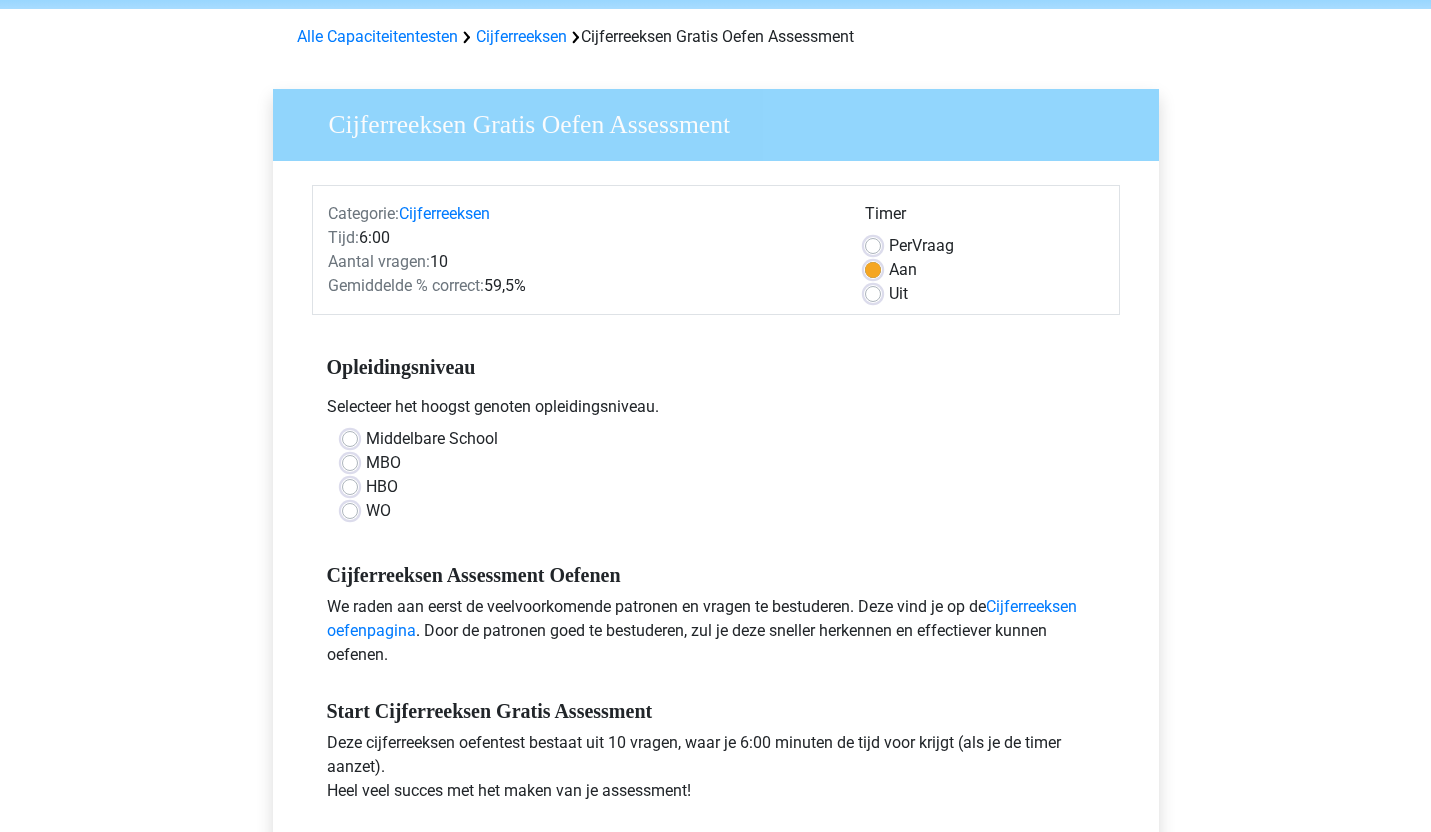 click on "WO" at bounding box center [378, 511] 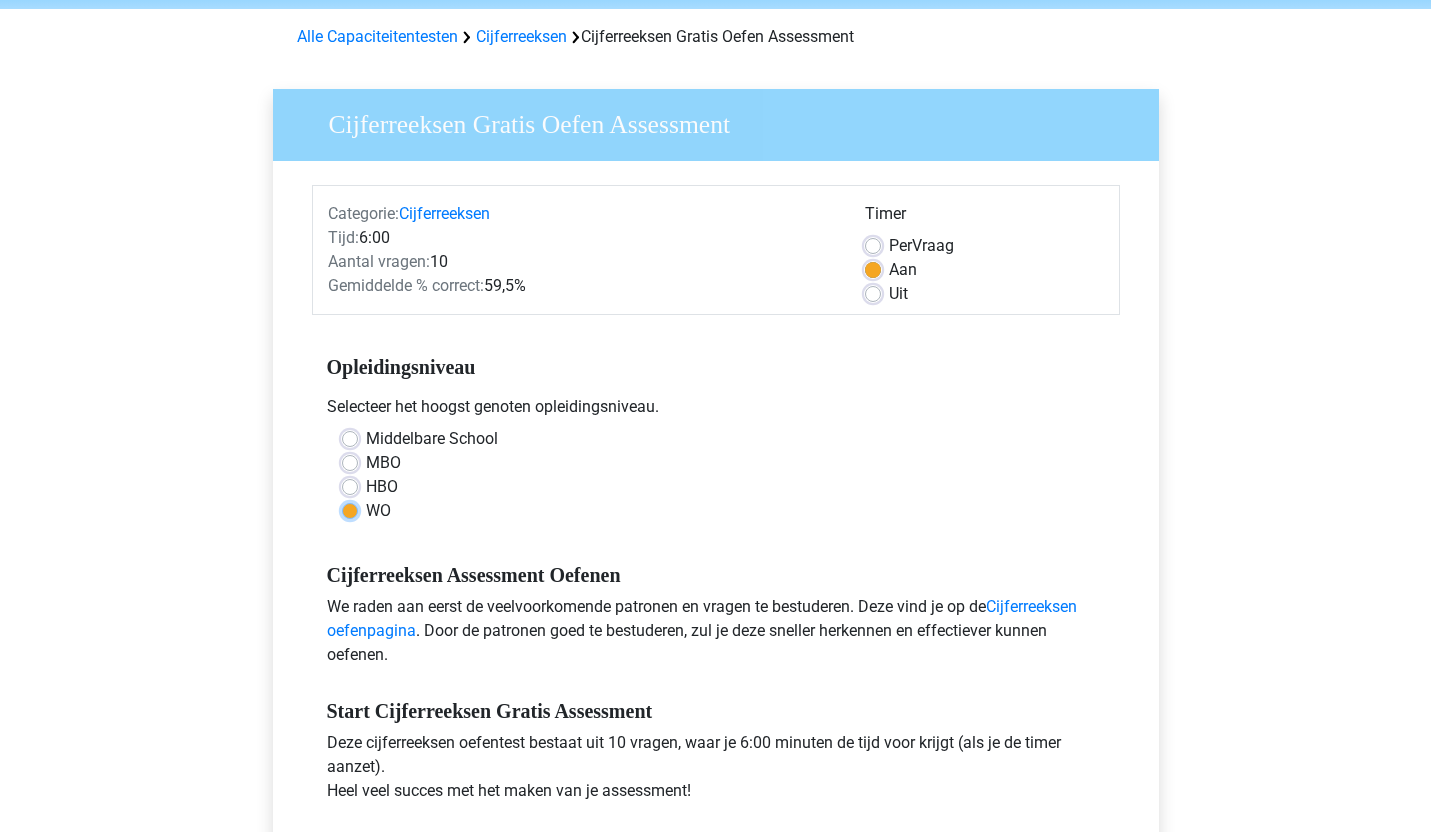click on "WO" at bounding box center [350, 509] 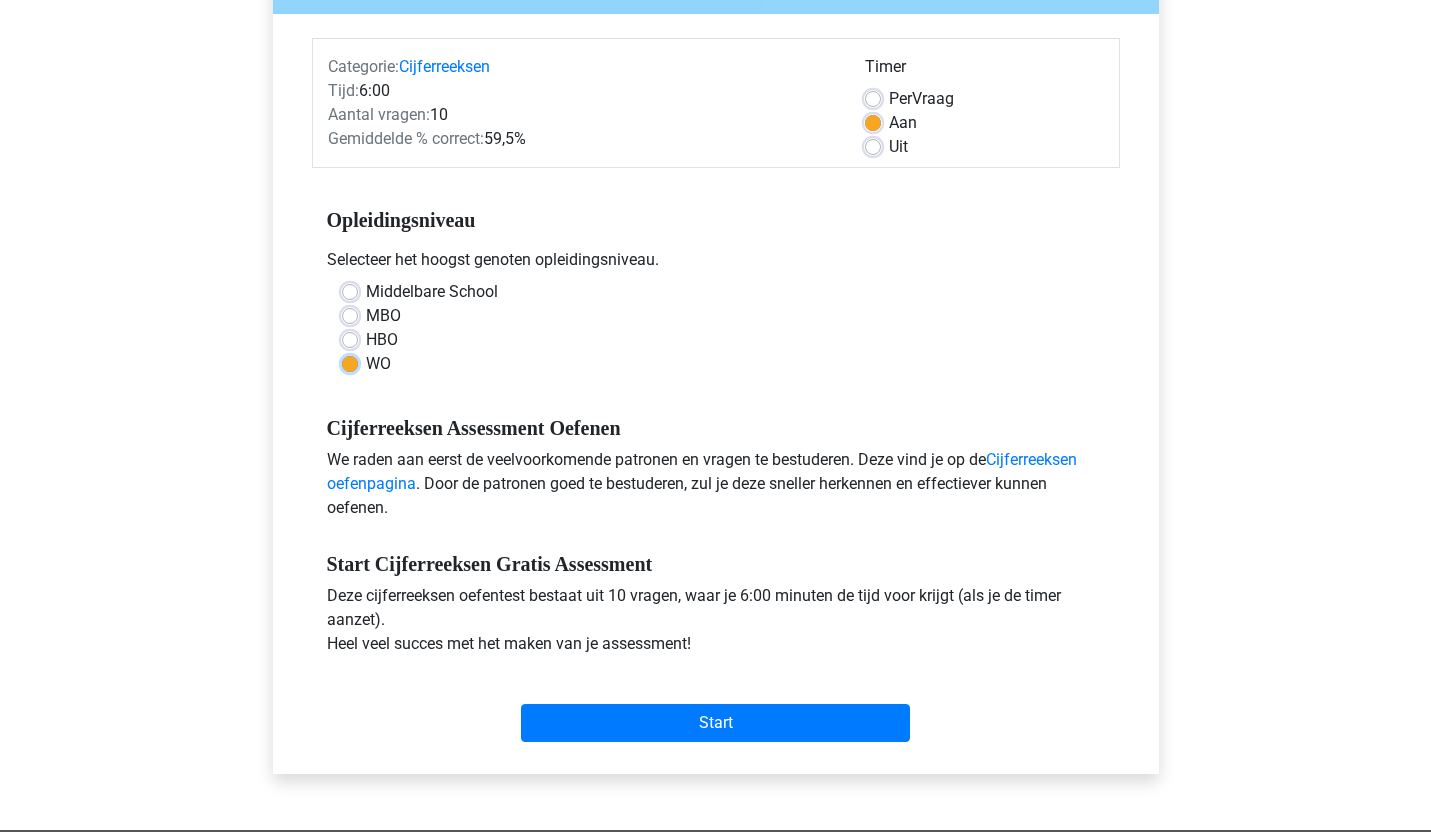 scroll, scrollTop: 220, scrollLeft: 0, axis: vertical 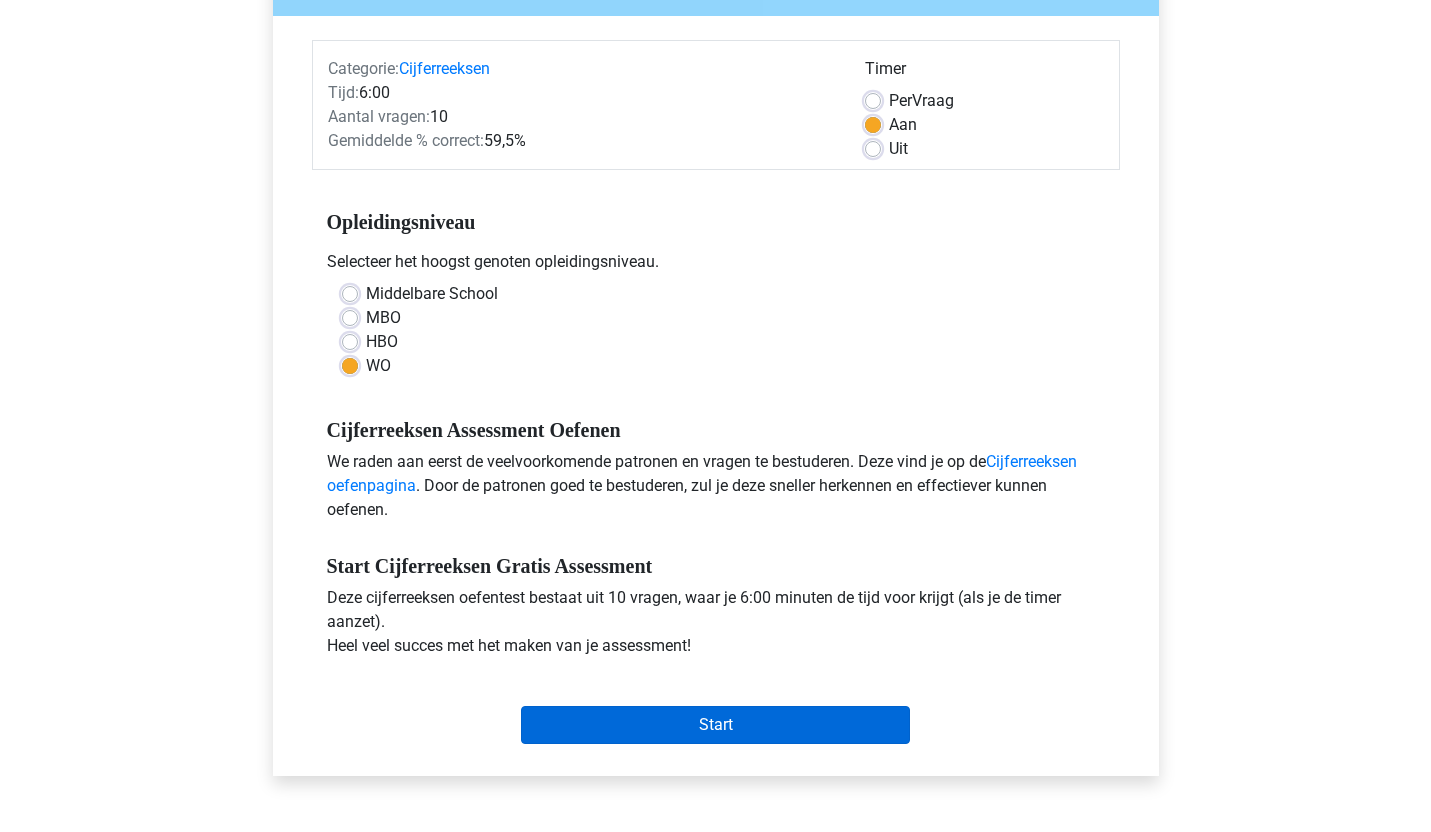 click on "Start" at bounding box center [715, 725] 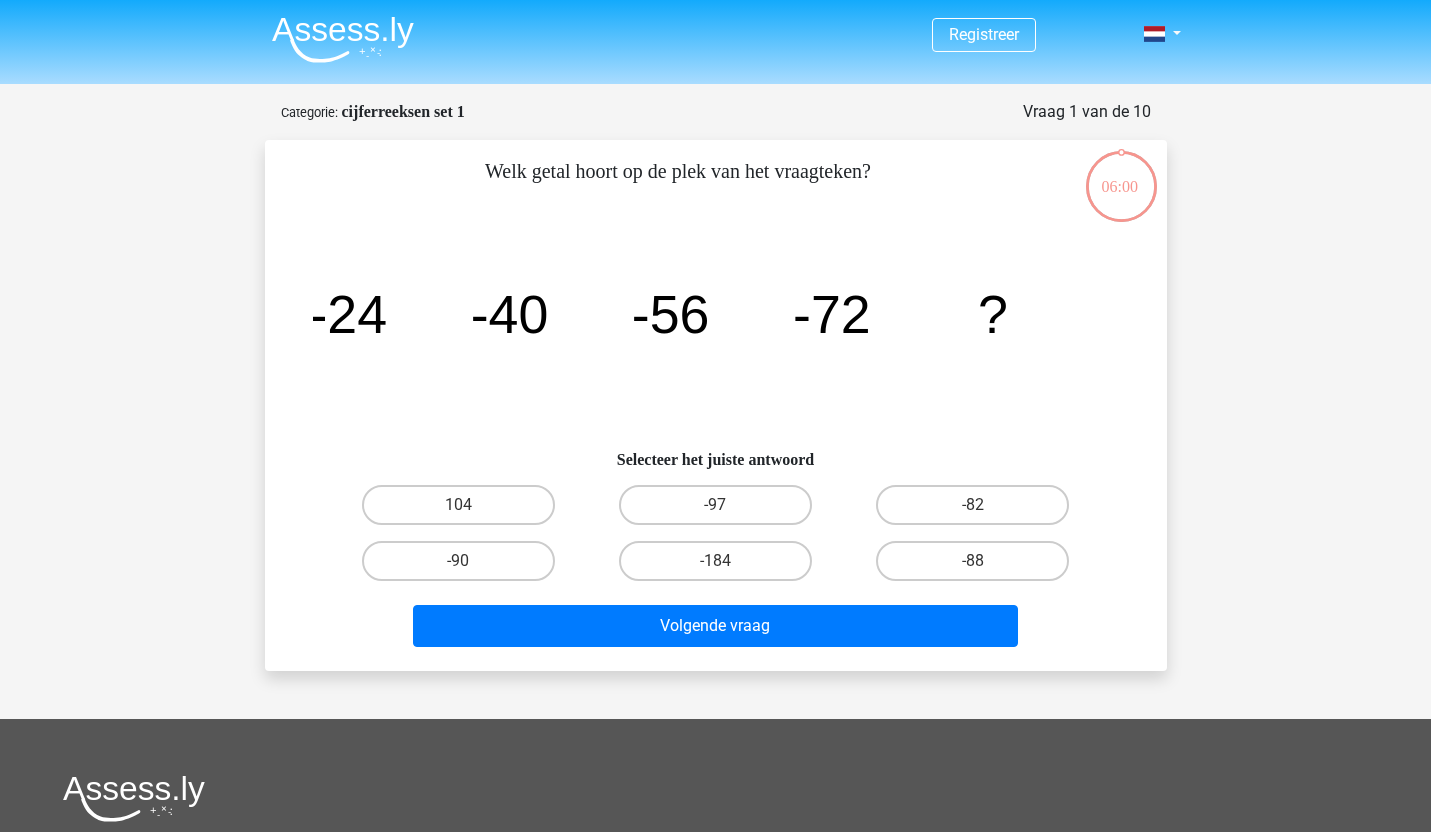 scroll, scrollTop: 0, scrollLeft: 0, axis: both 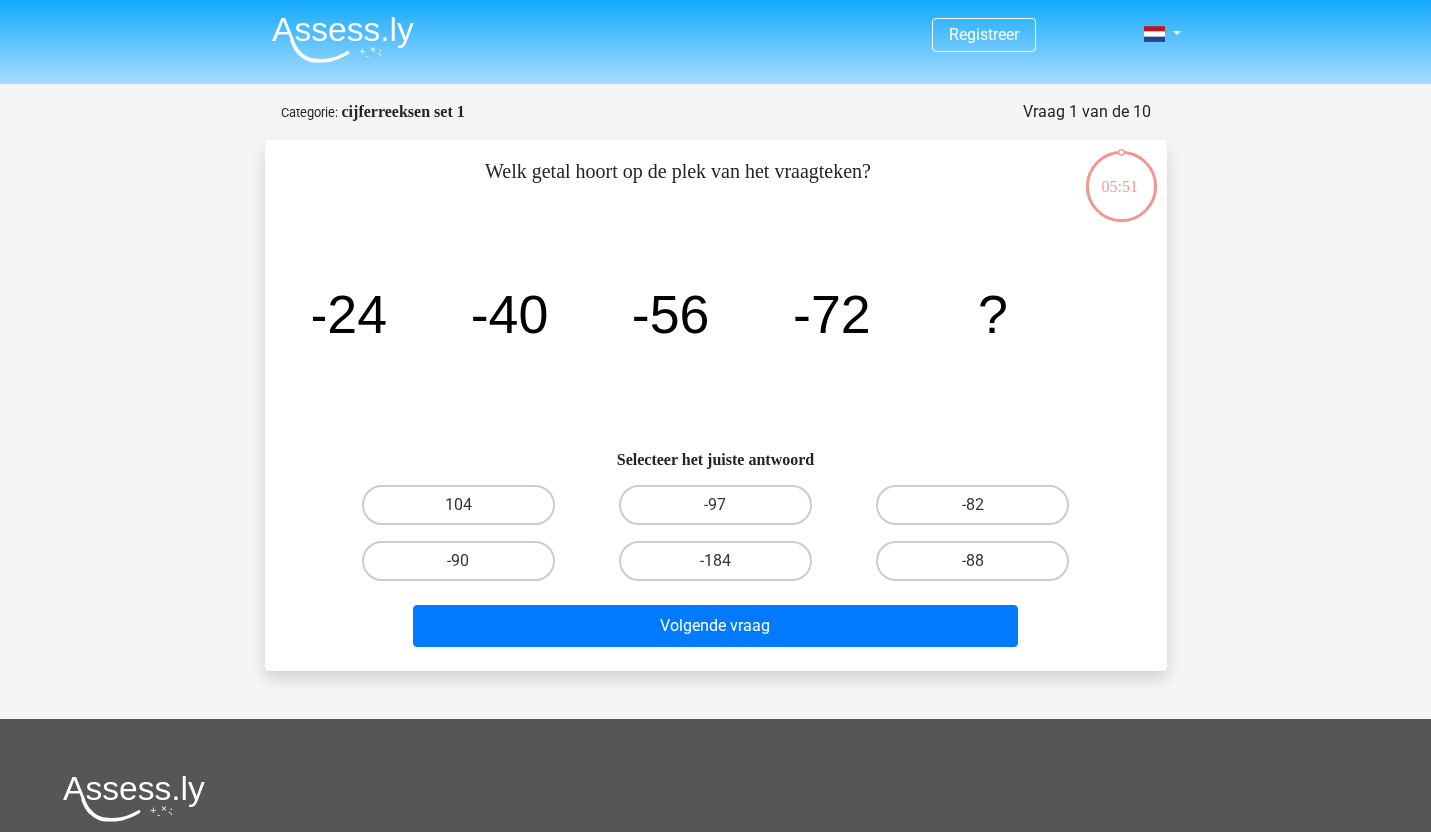 click on "-88" at bounding box center (972, 561) 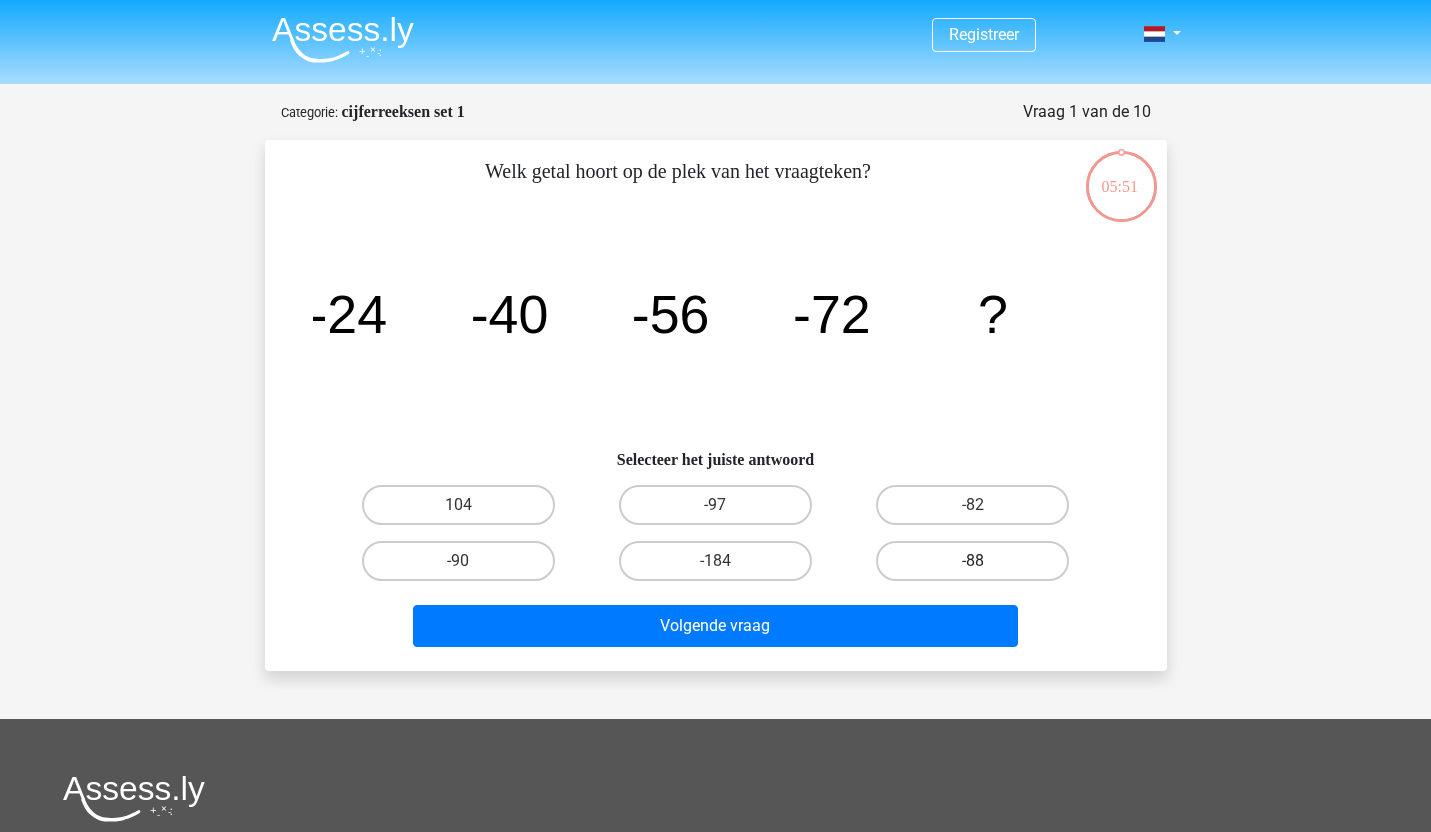 click on "-88" at bounding box center (979, 567) 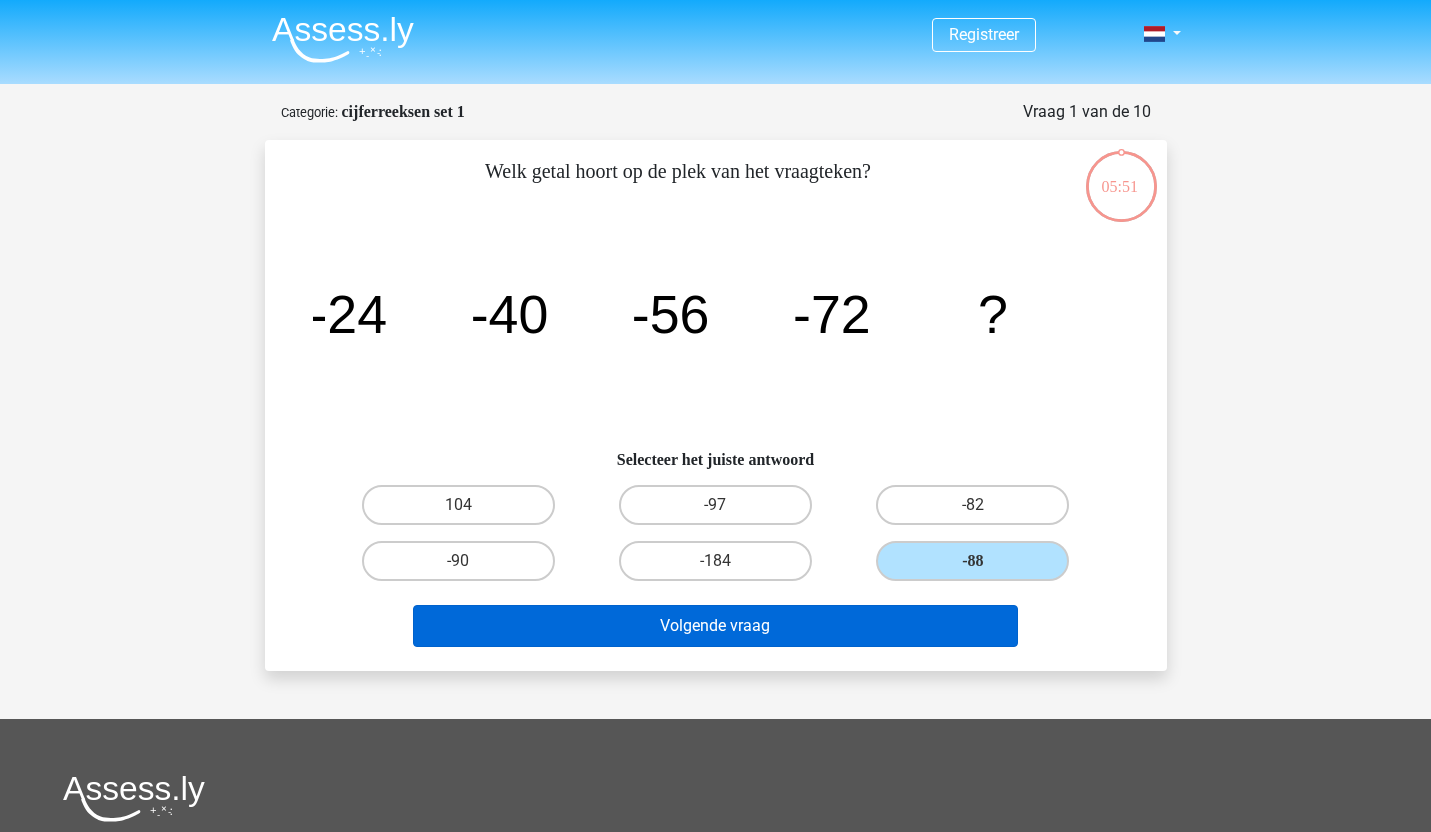 click on "Volgende vraag" at bounding box center [715, 626] 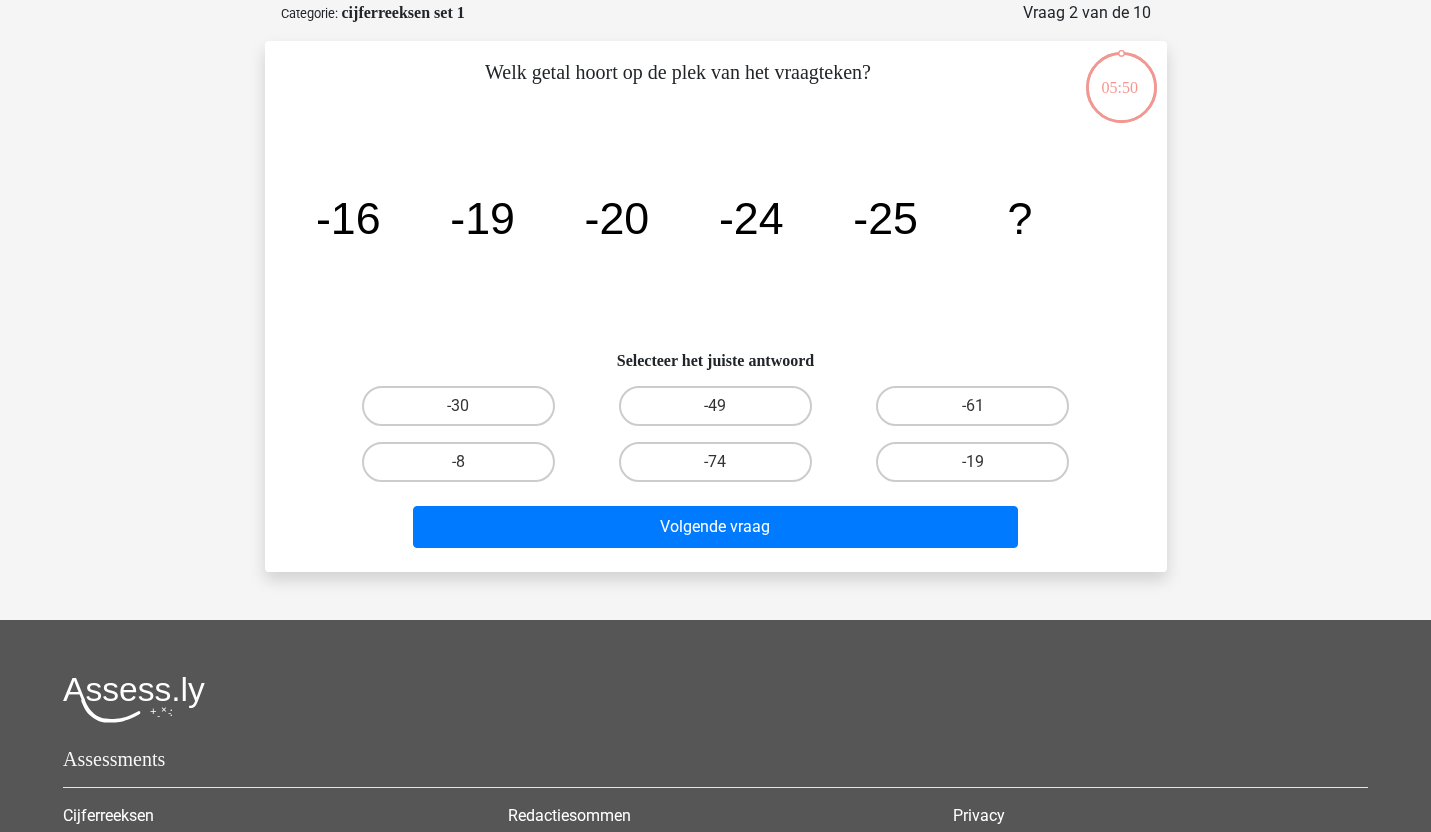 scroll, scrollTop: 100, scrollLeft: 0, axis: vertical 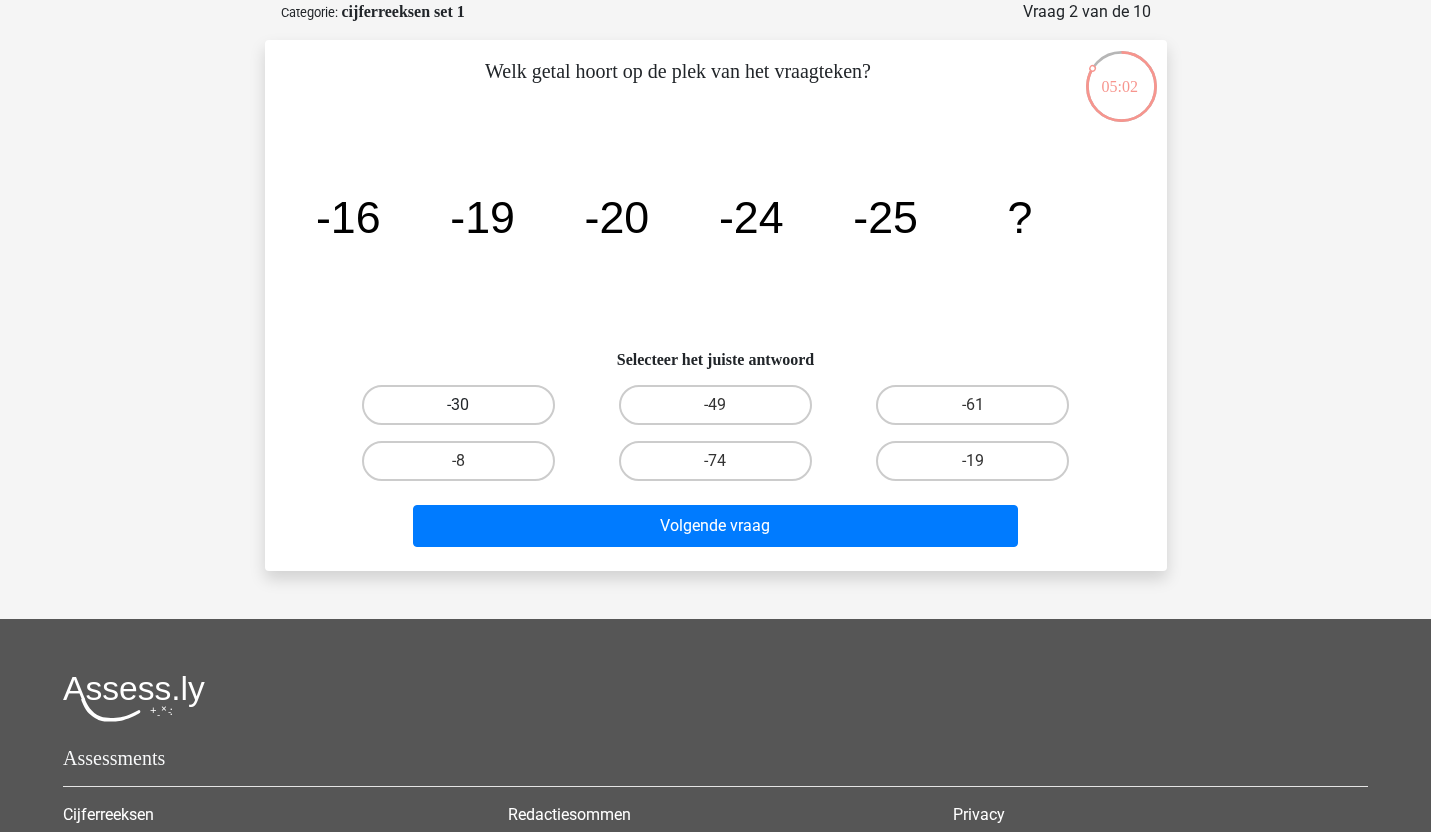 click on "-30" at bounding box center [458, 405] 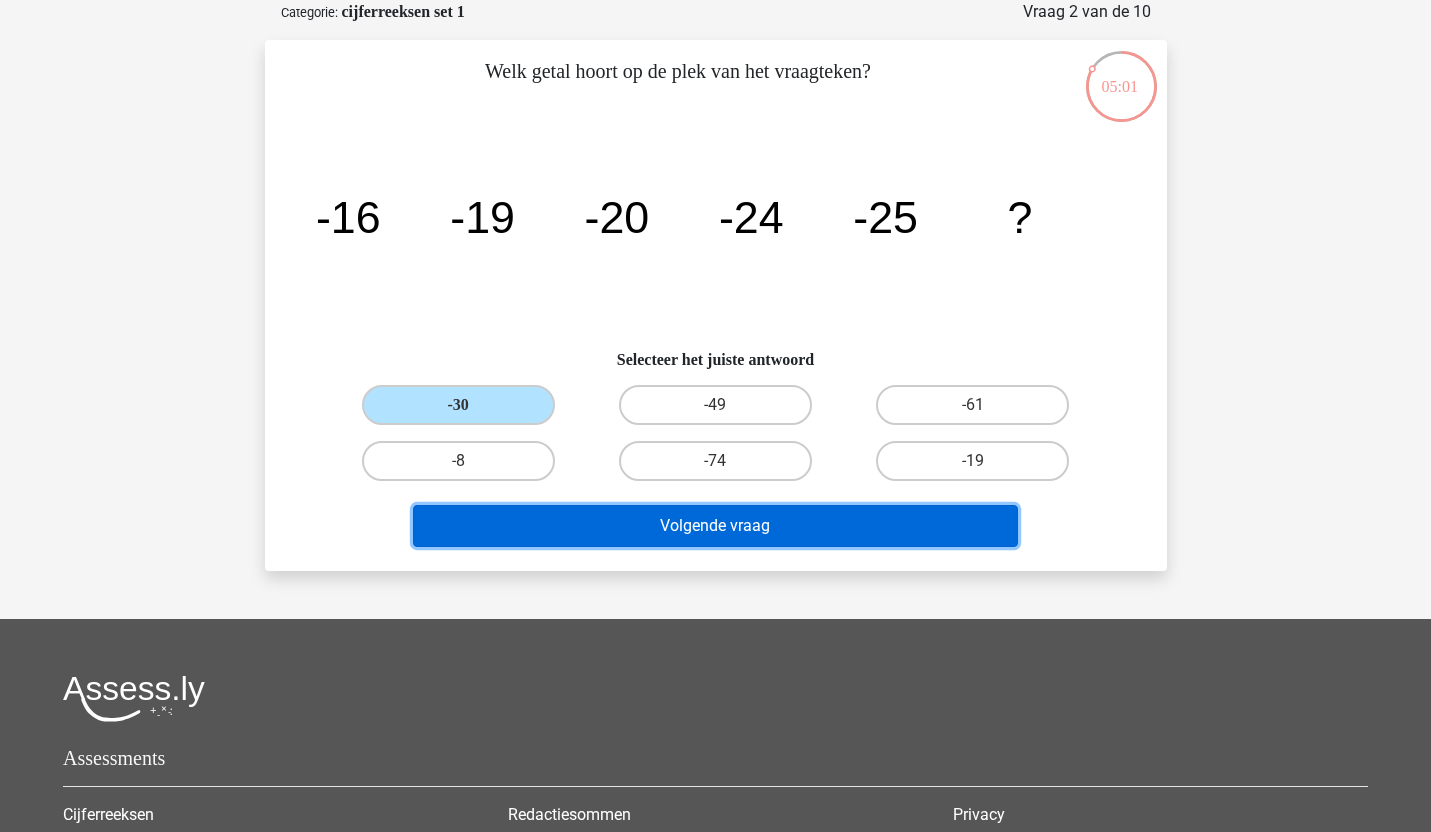 click on "Volgende vraag" at bounding box center (715, 526) 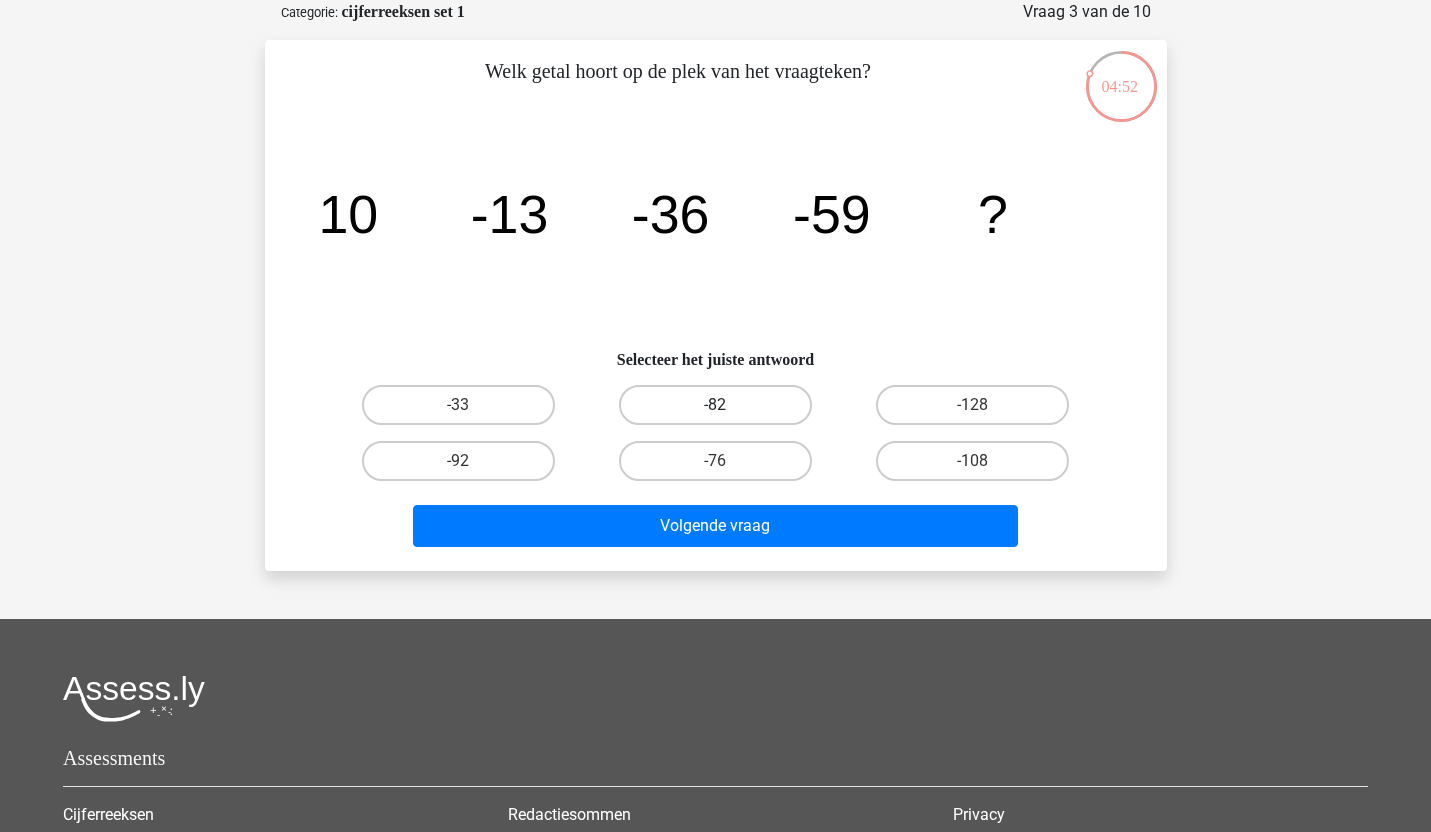 click on "-82" at bounding box center [715, 405] 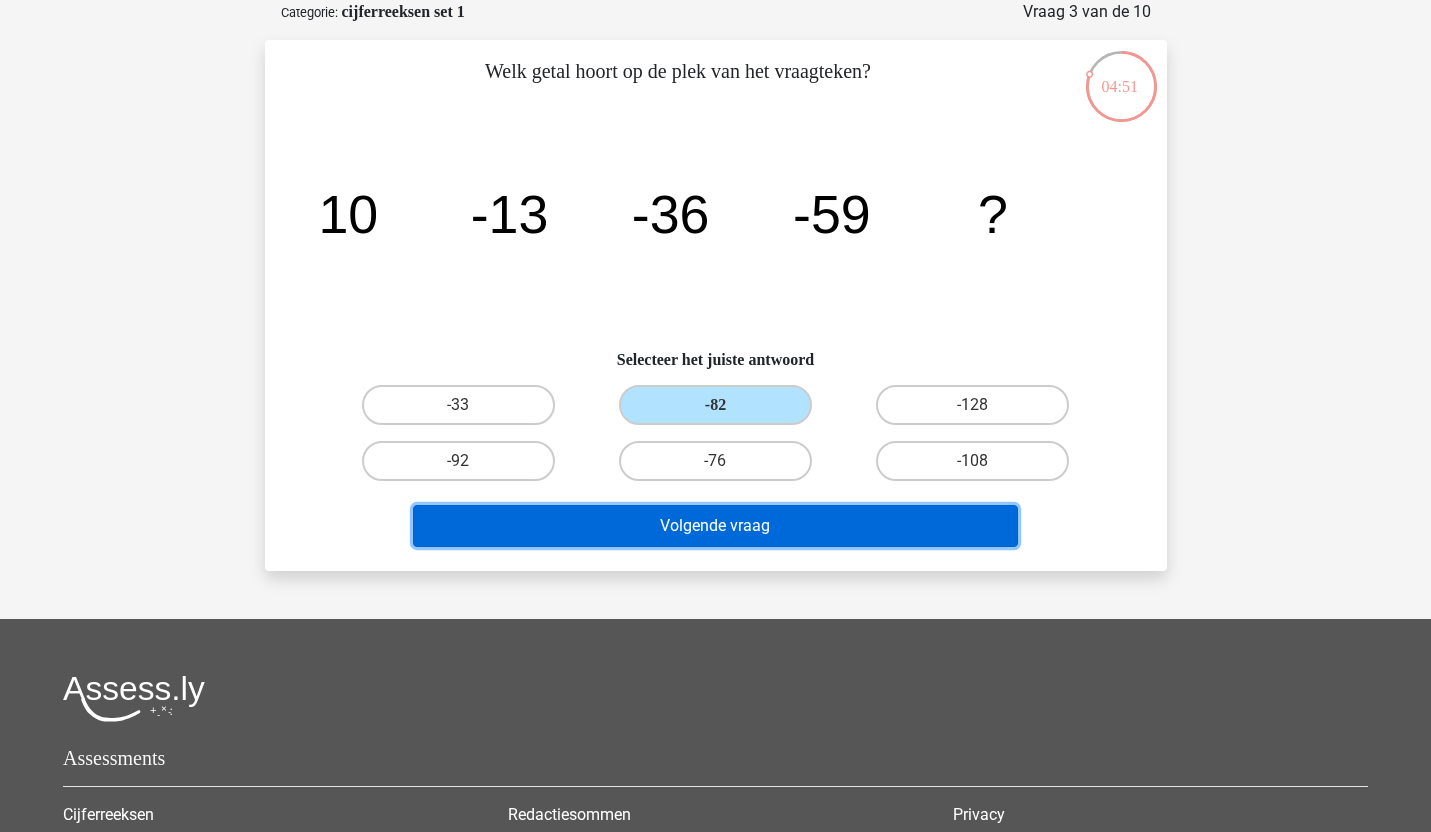 click on "Volgende vraag" at bounding box center [715, 526] 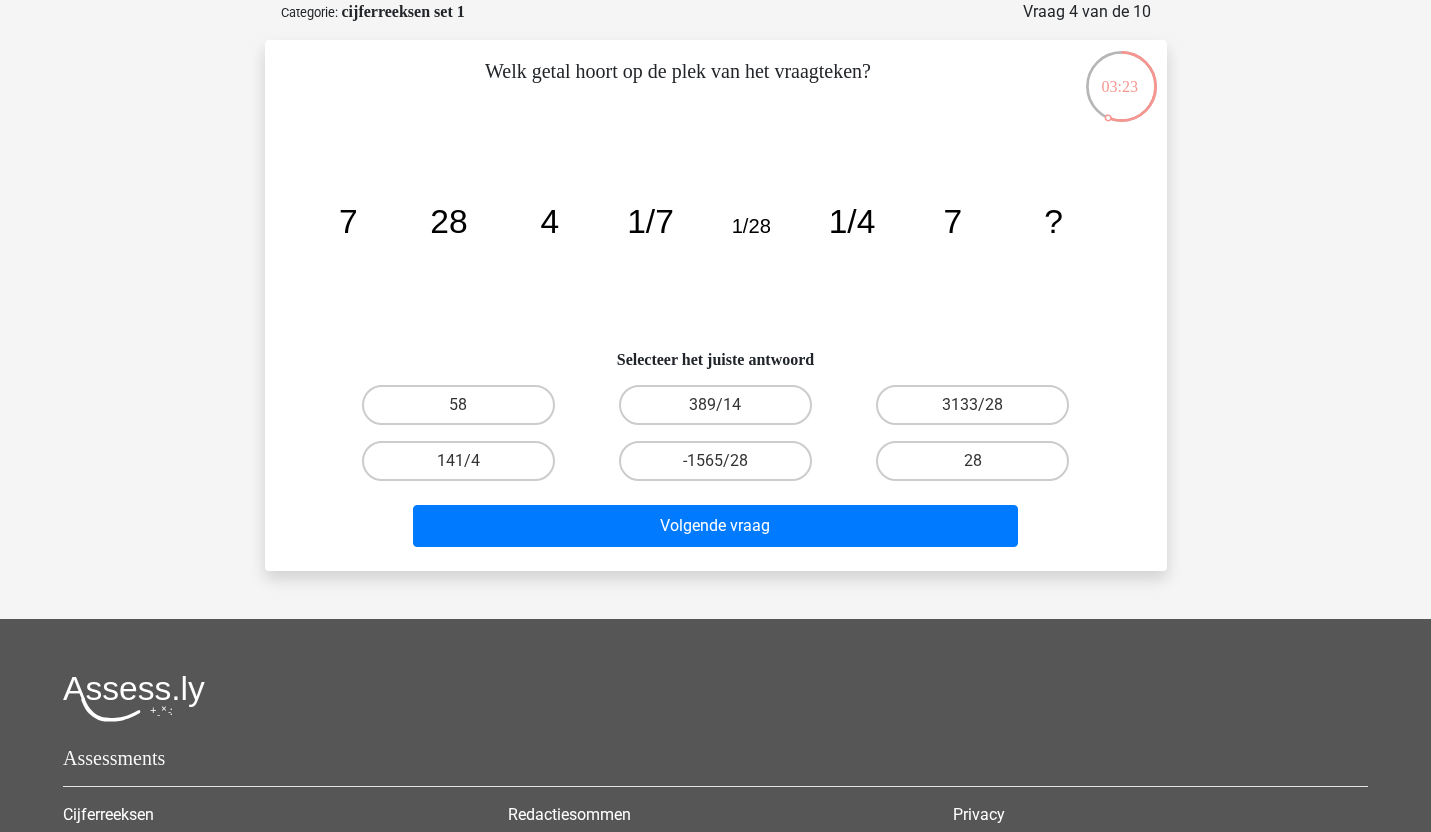 click on "image/svg+xml
7
28
4
1/7
1/28
1/4
7
?" 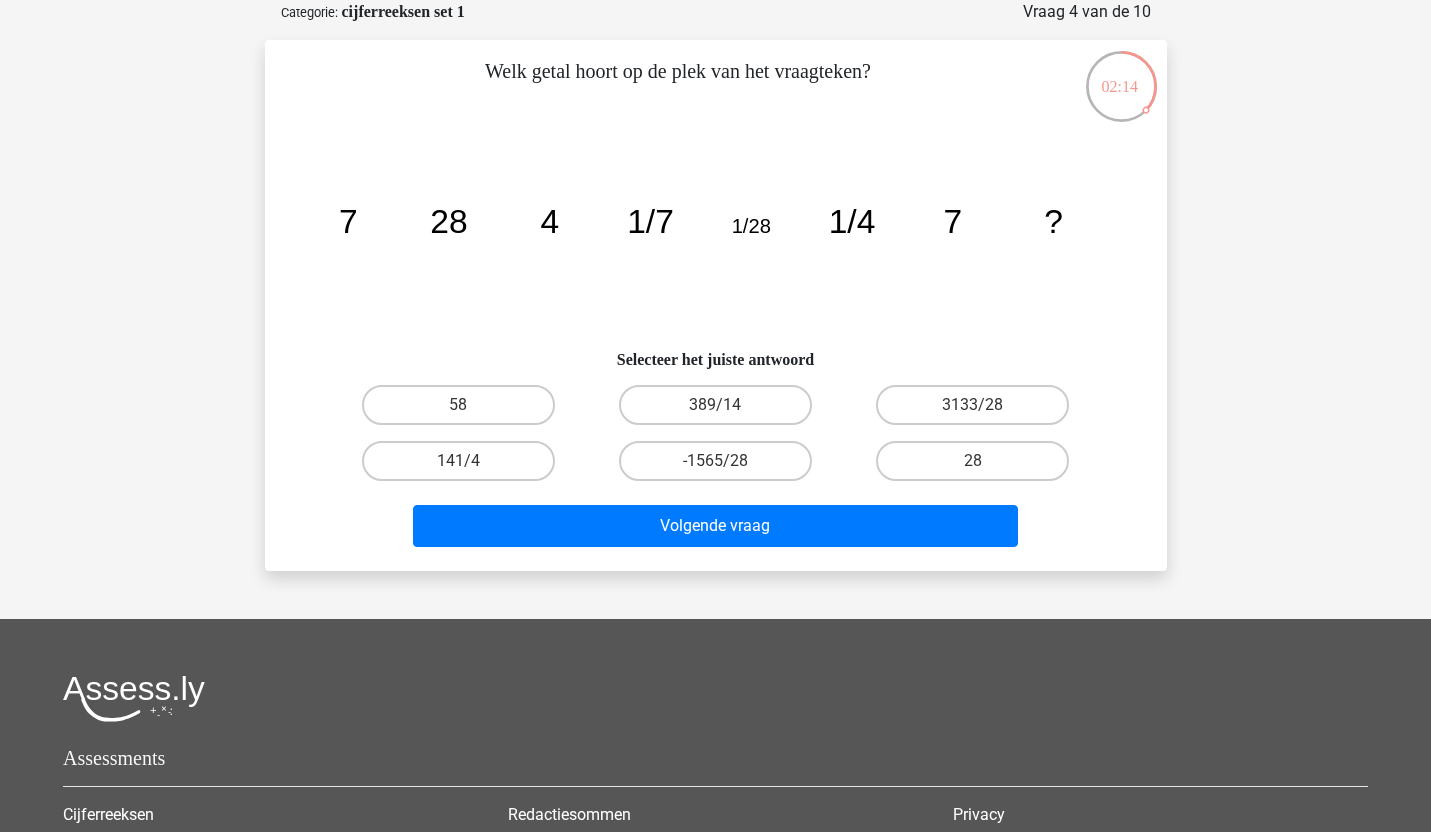 click on "image/svg+xml
7
28
4
1/7
1/28
1/4
7
?" 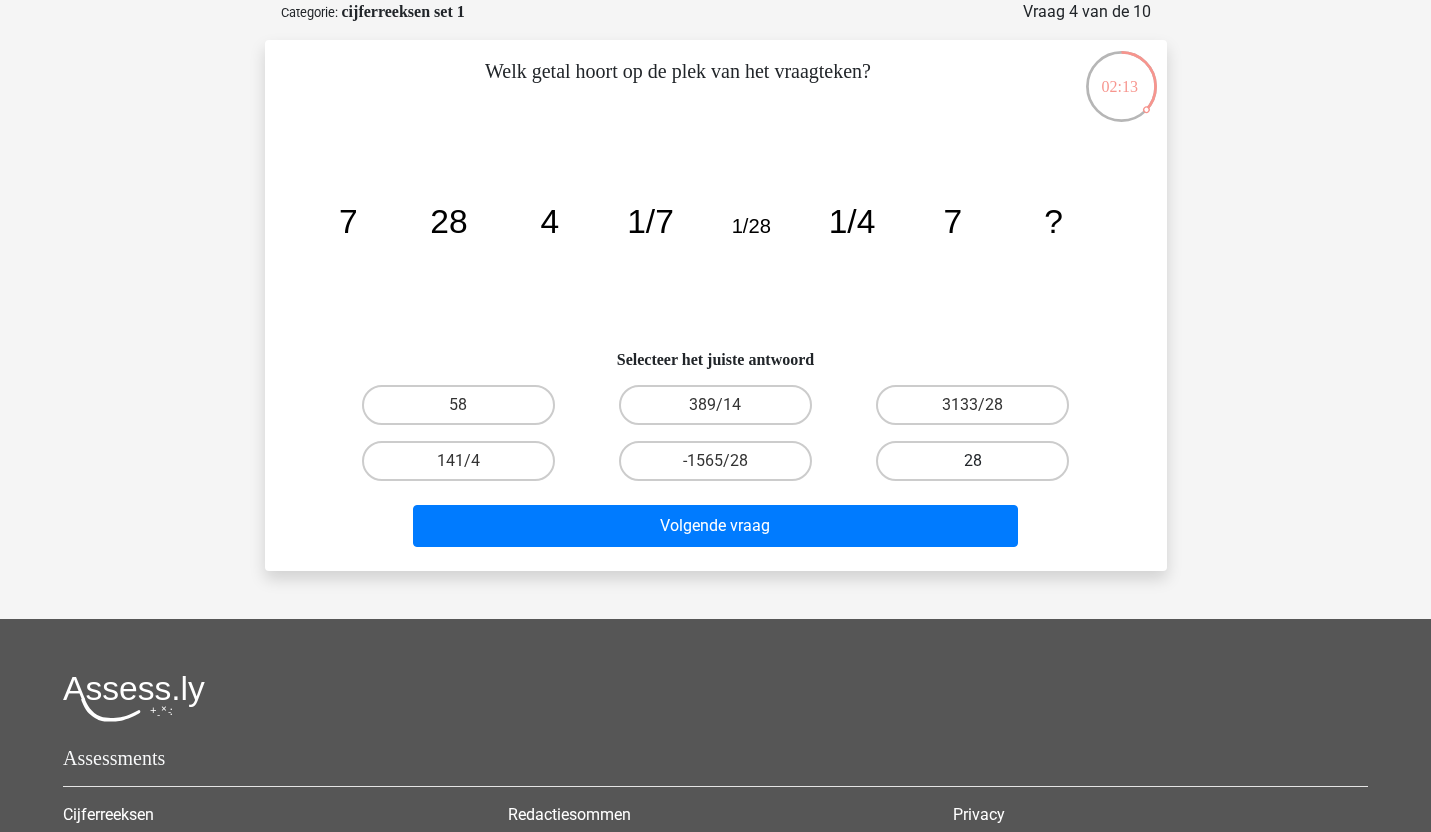click on "28" at bounding box center [972, 461] 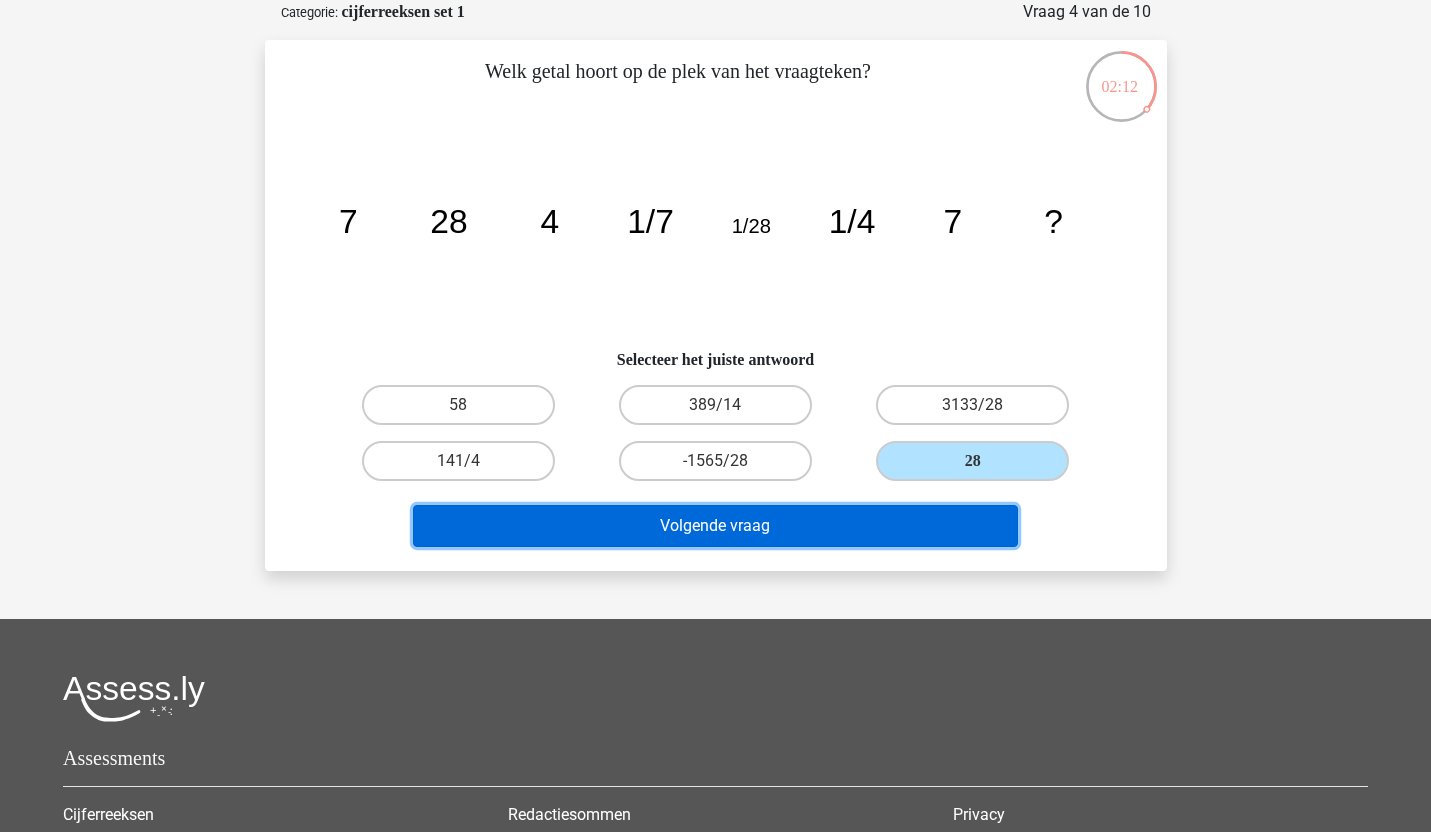 click on "Volgende vraag" at bounding box center [715, 526] 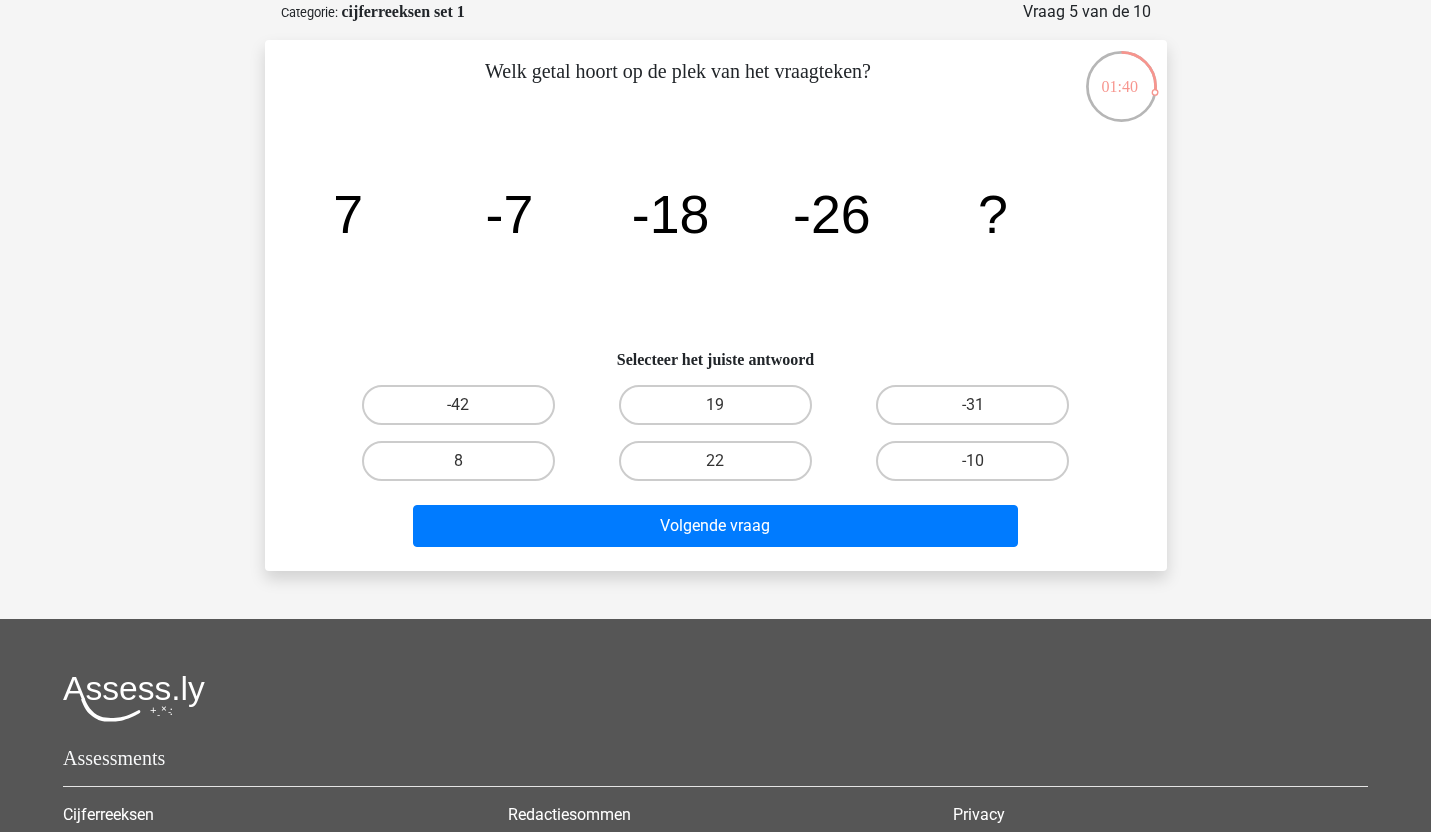 click on "-42" at bounding box center (458, 405) 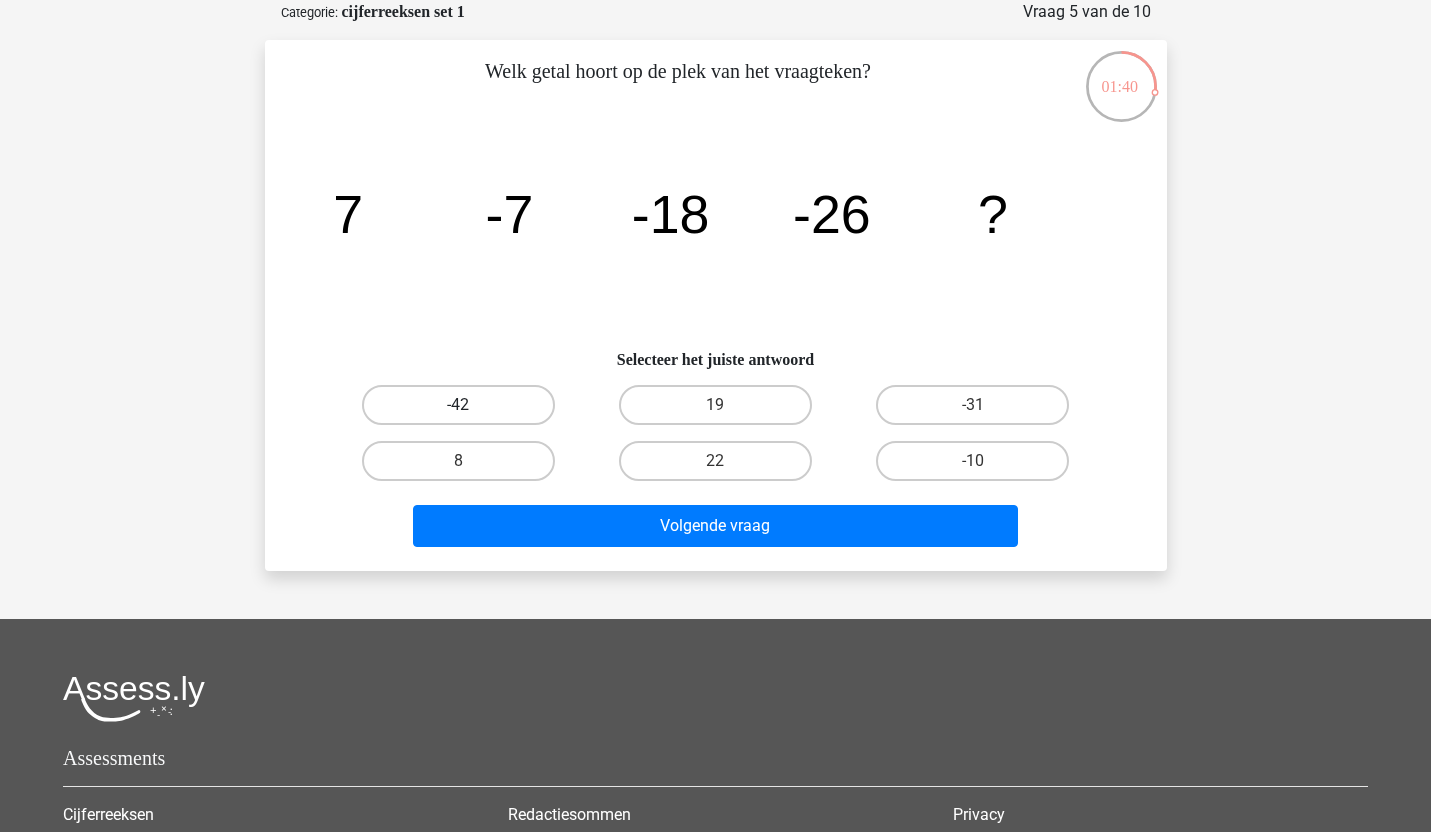 click on "-42" at bounding box center (464, 411) 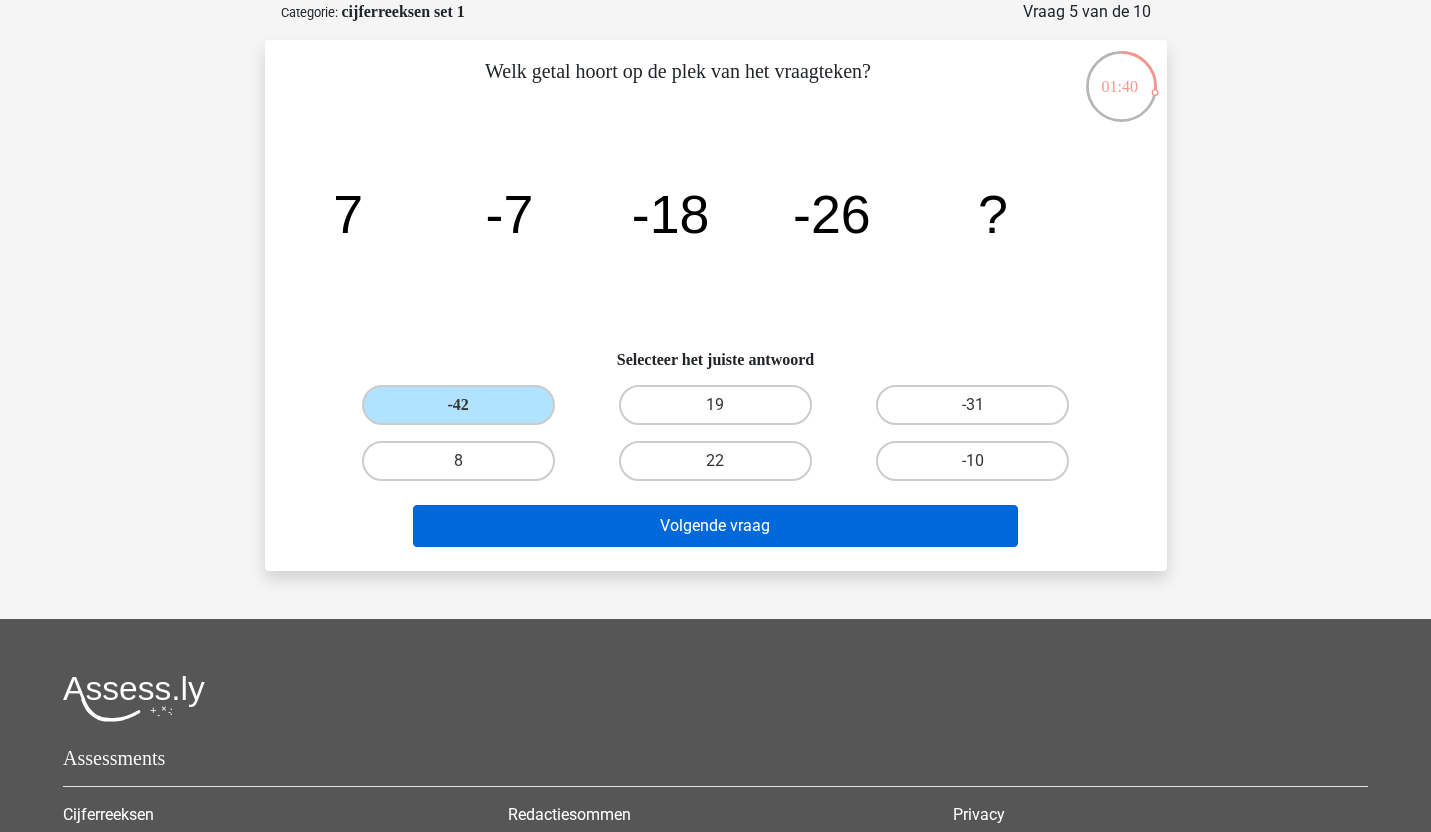 click on "Volgende vraag" at bounding box center (715, 526) 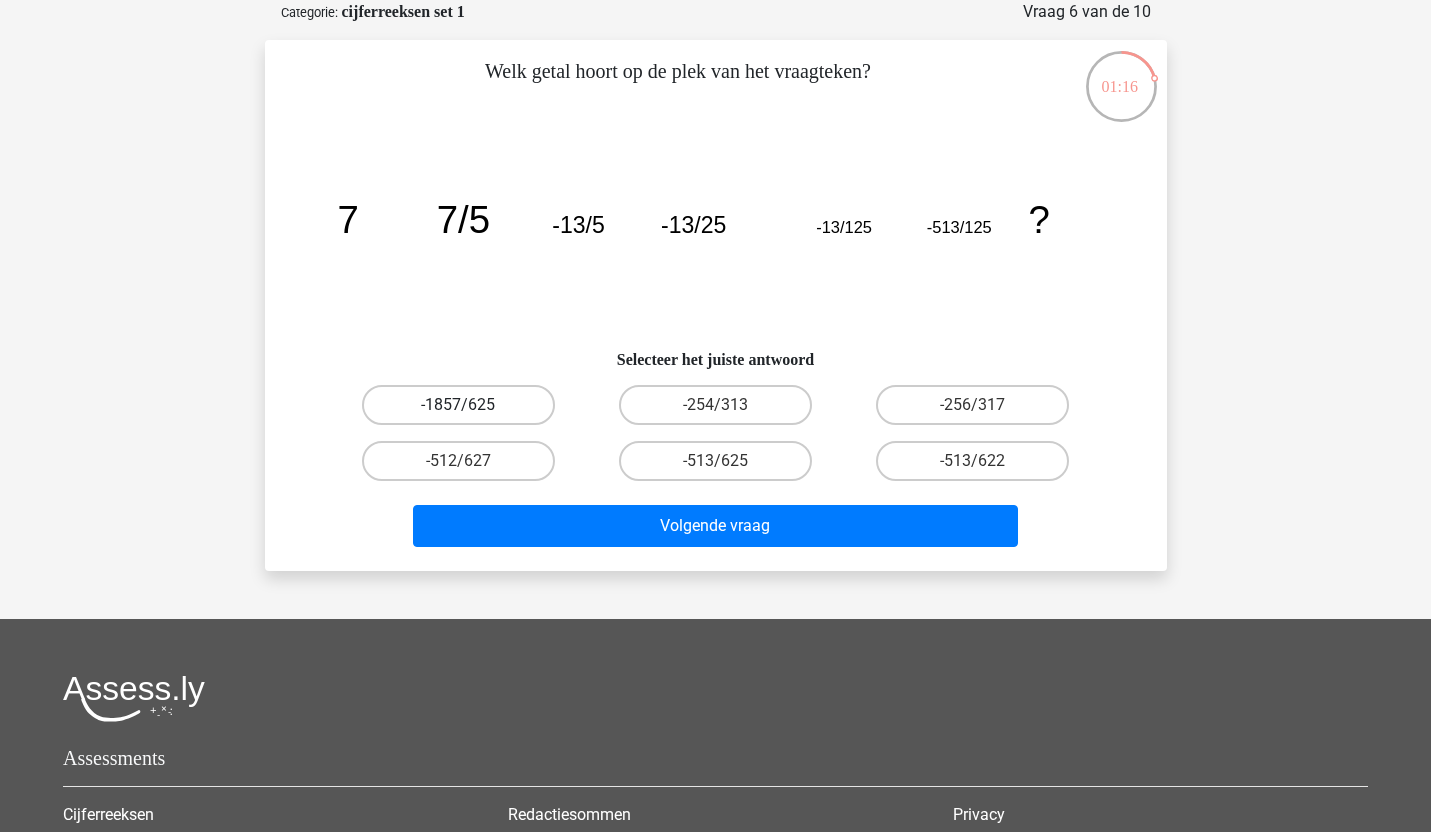 click on "-1857/625" at bounding box center [458, 405] 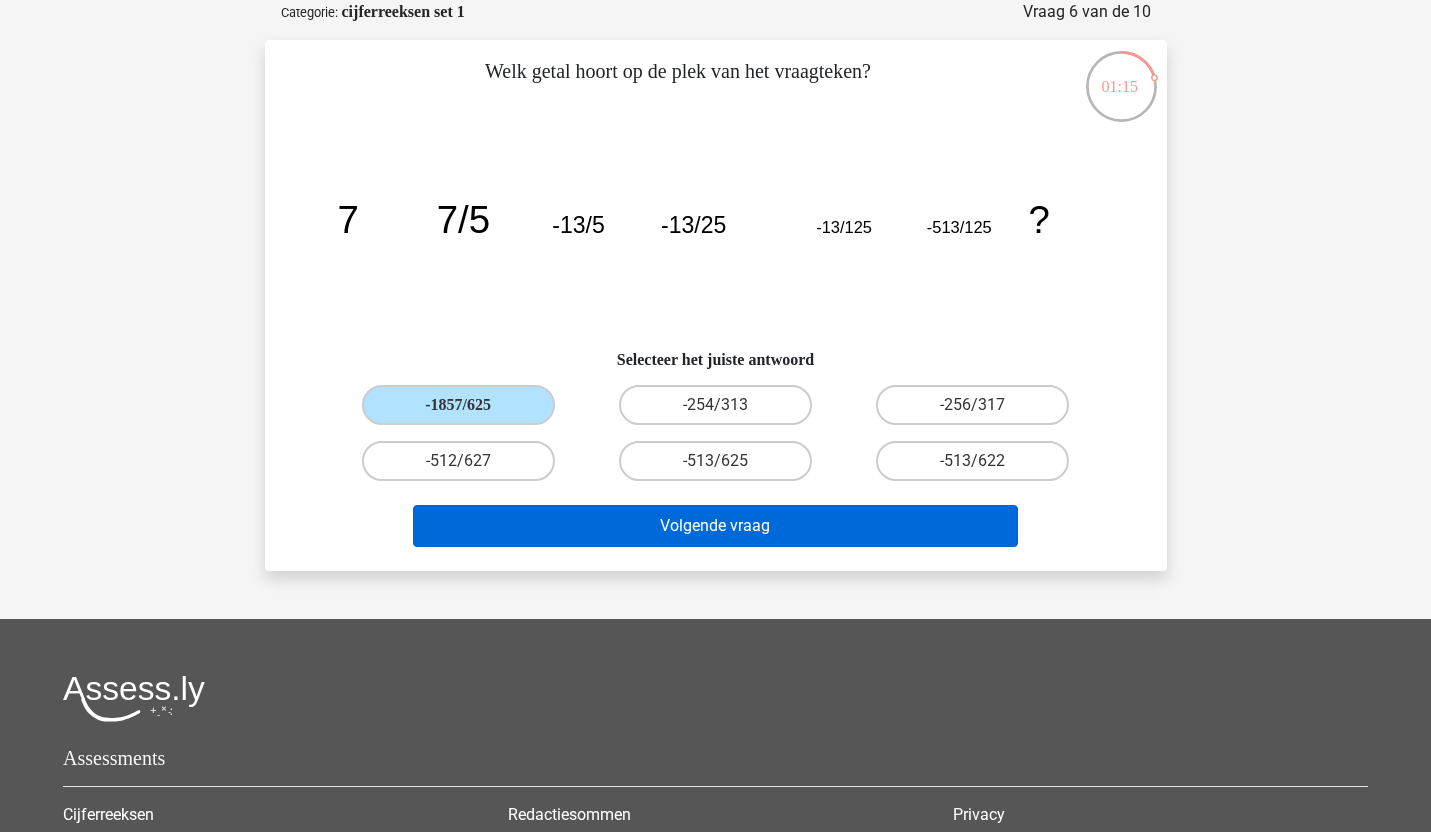 click on "Volgende vraag" at bounding box center (715, 526) 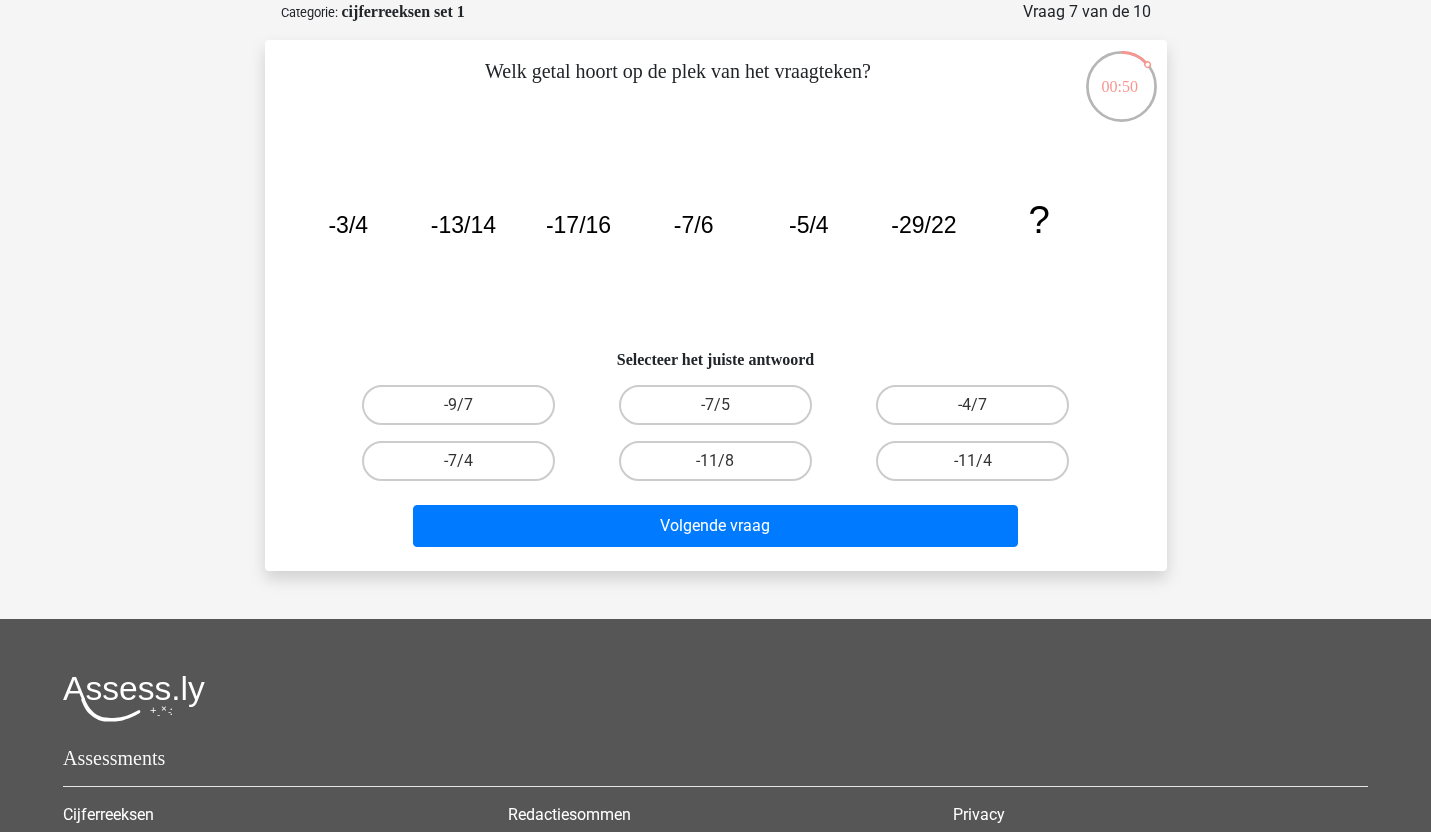 click on "-11/4" at bounding box center [972, 461] 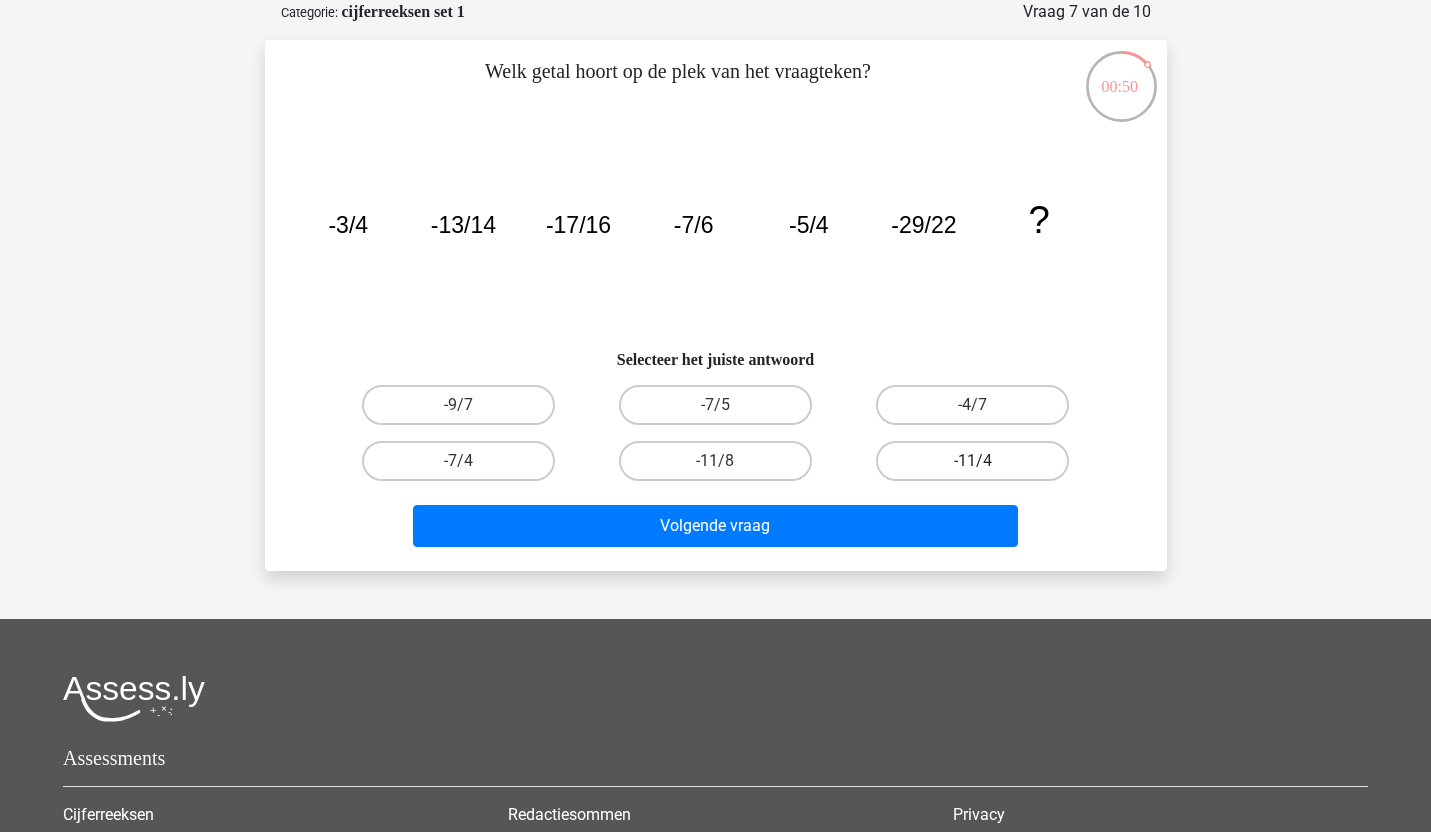click on "-11/4" at bounding box center [979, 467] 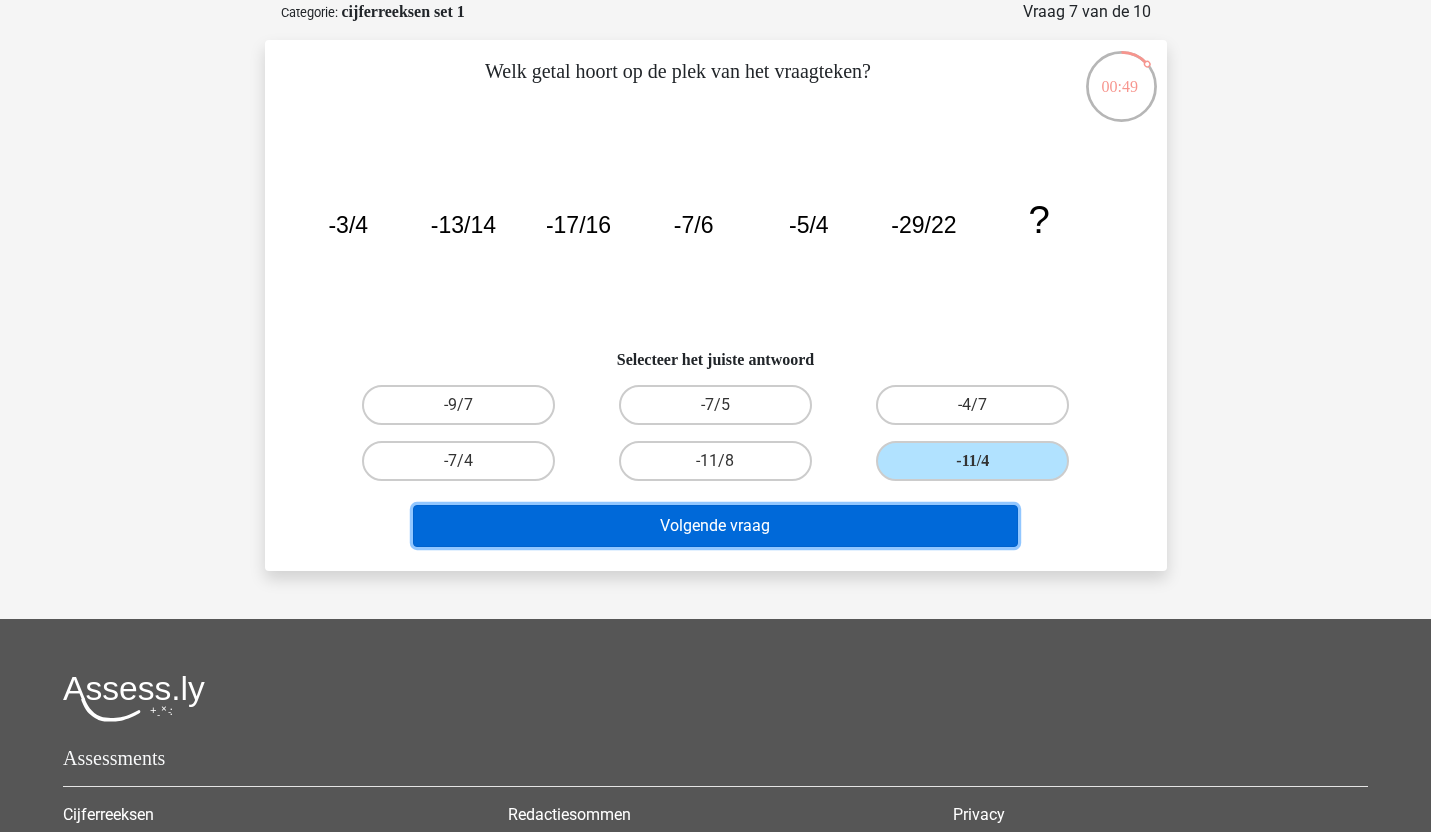 click on "Volgende vraag" at bounding box center [715, 526] 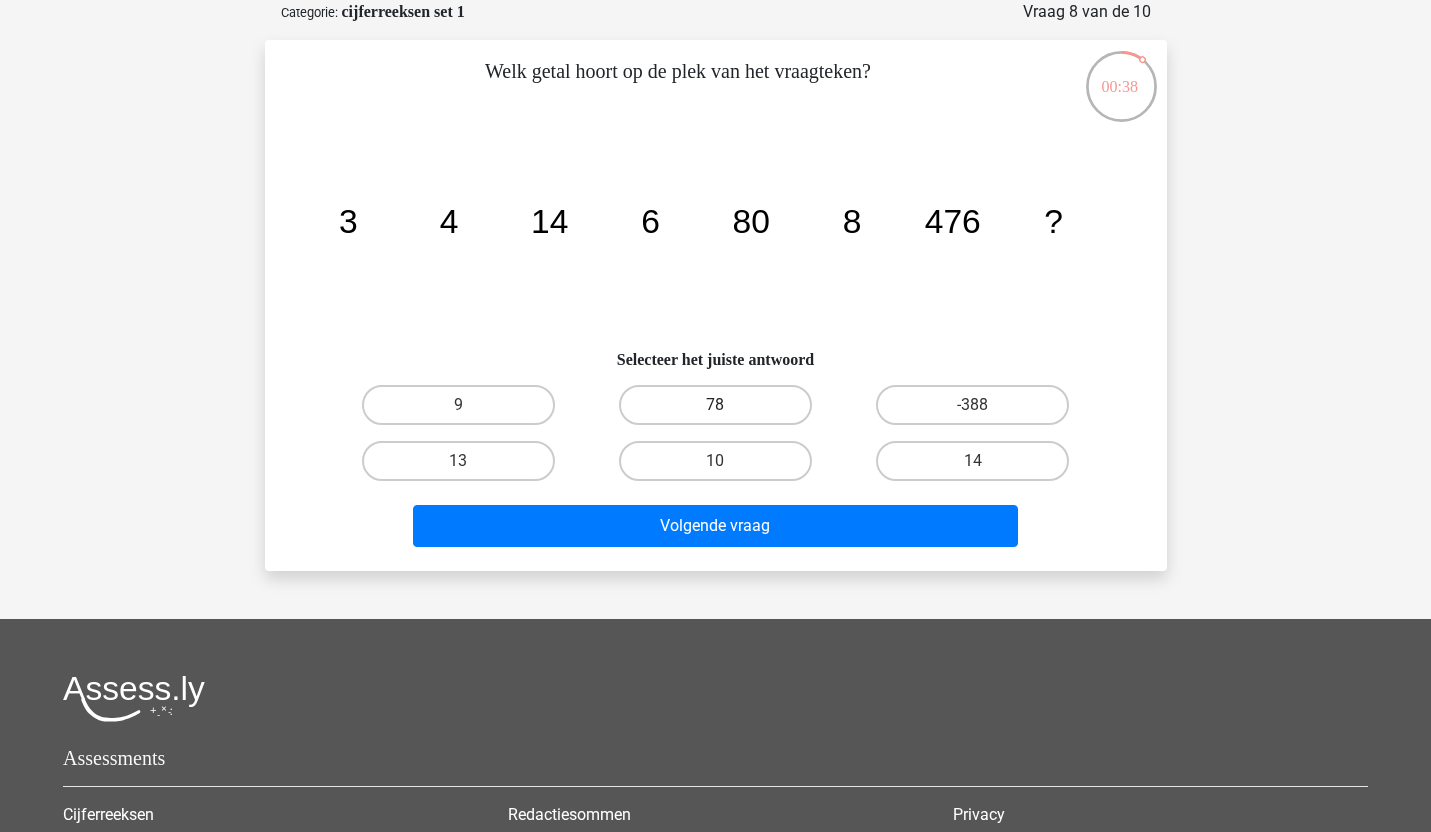 click on "78" at bounding box center (715, 405) 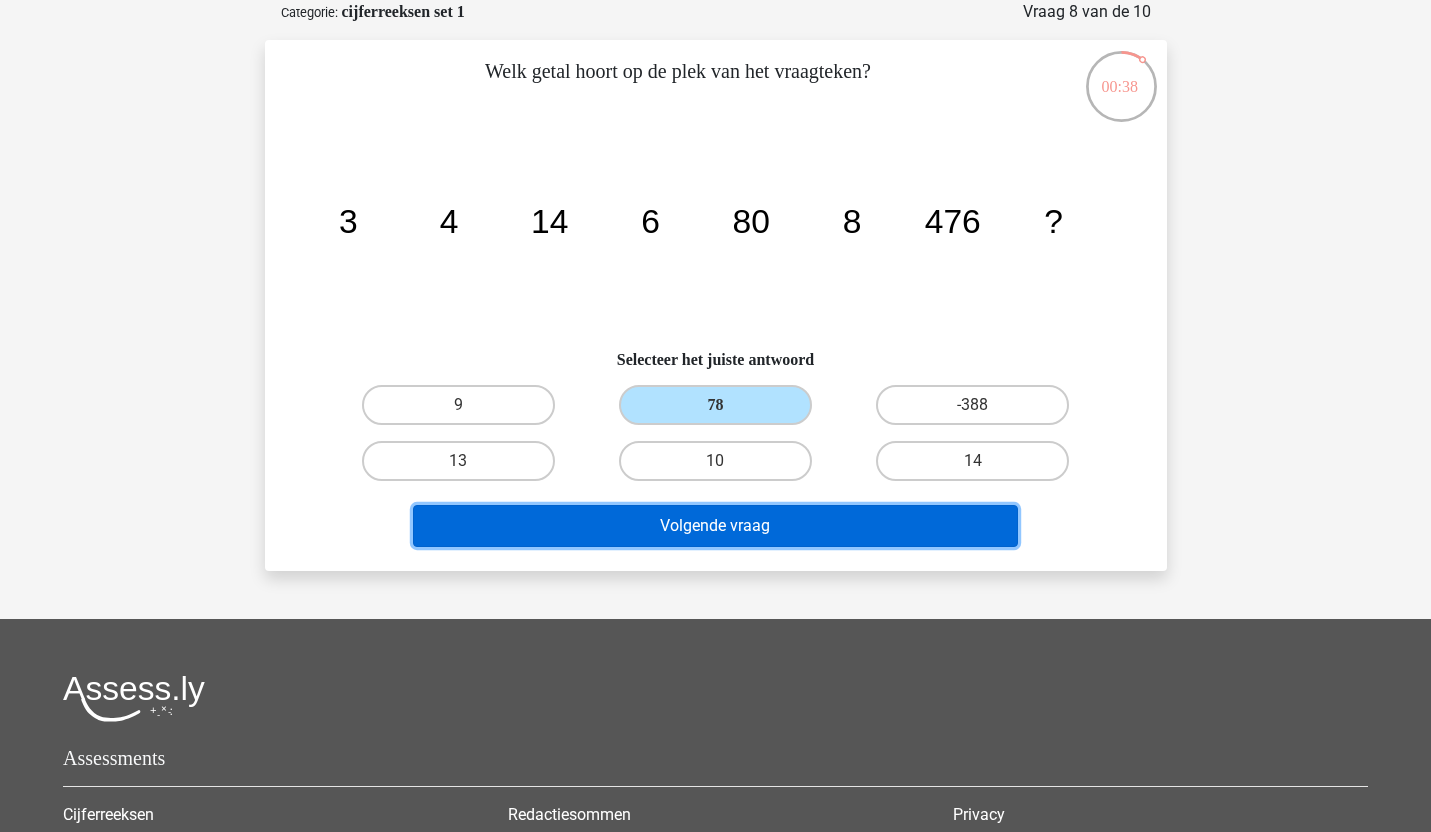 click on "Volgende vraag" at bounding box center (715, 526) 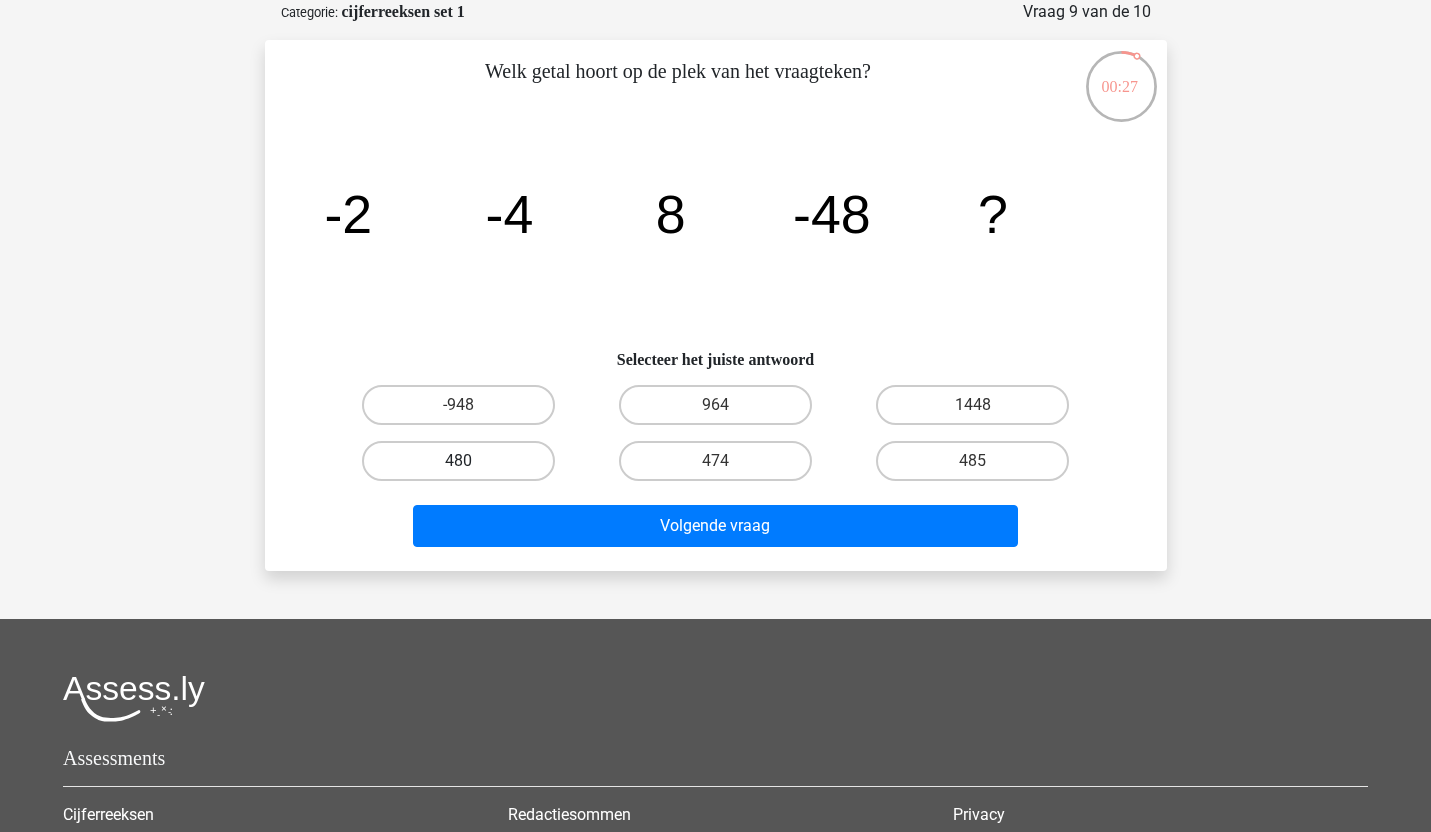 click on "480" at bounding box center [458, 461] 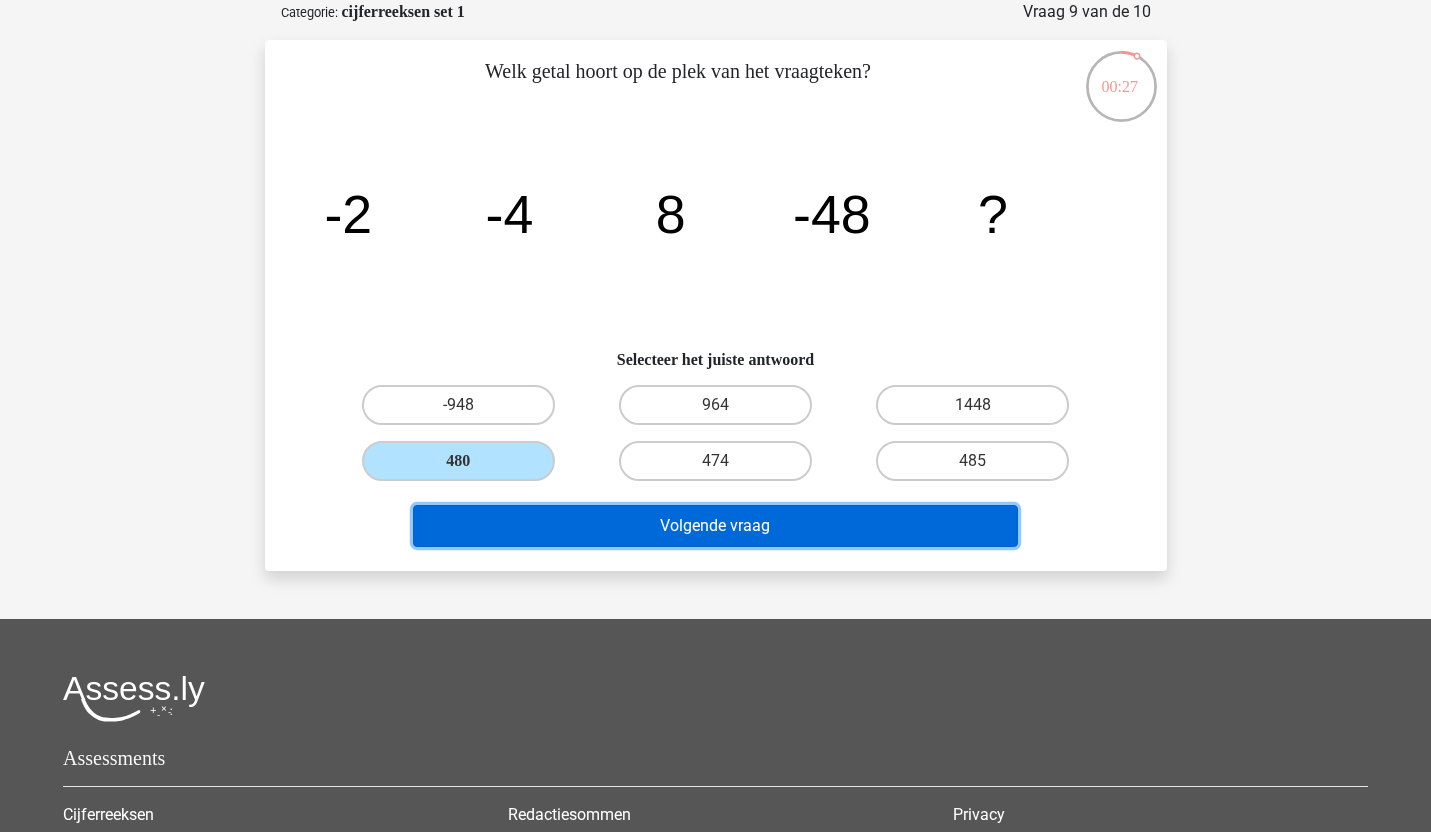click on "Volgende vraag" at bounding box center (715, 526) 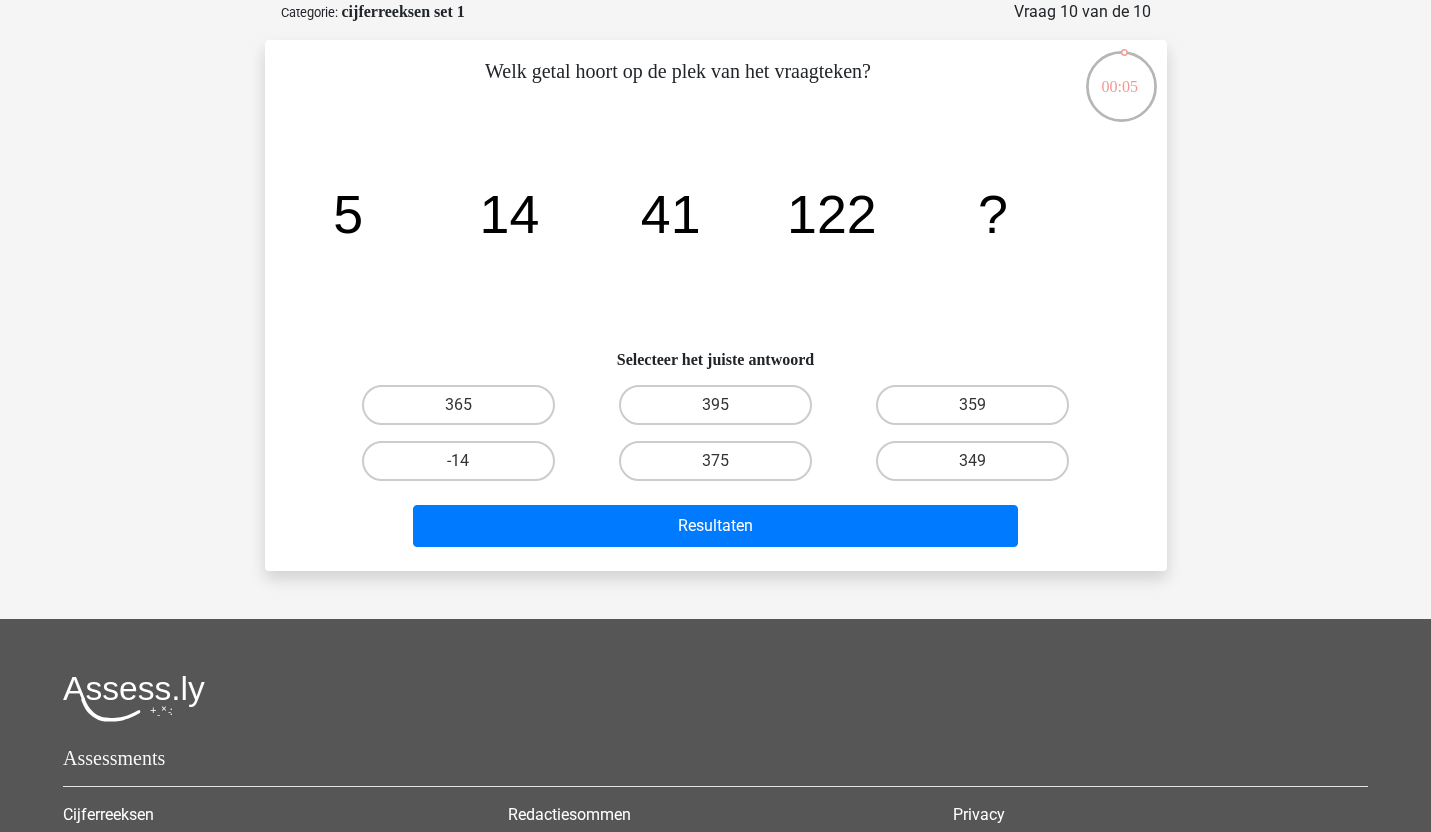 click on "349" at bounding box center (979, 467) 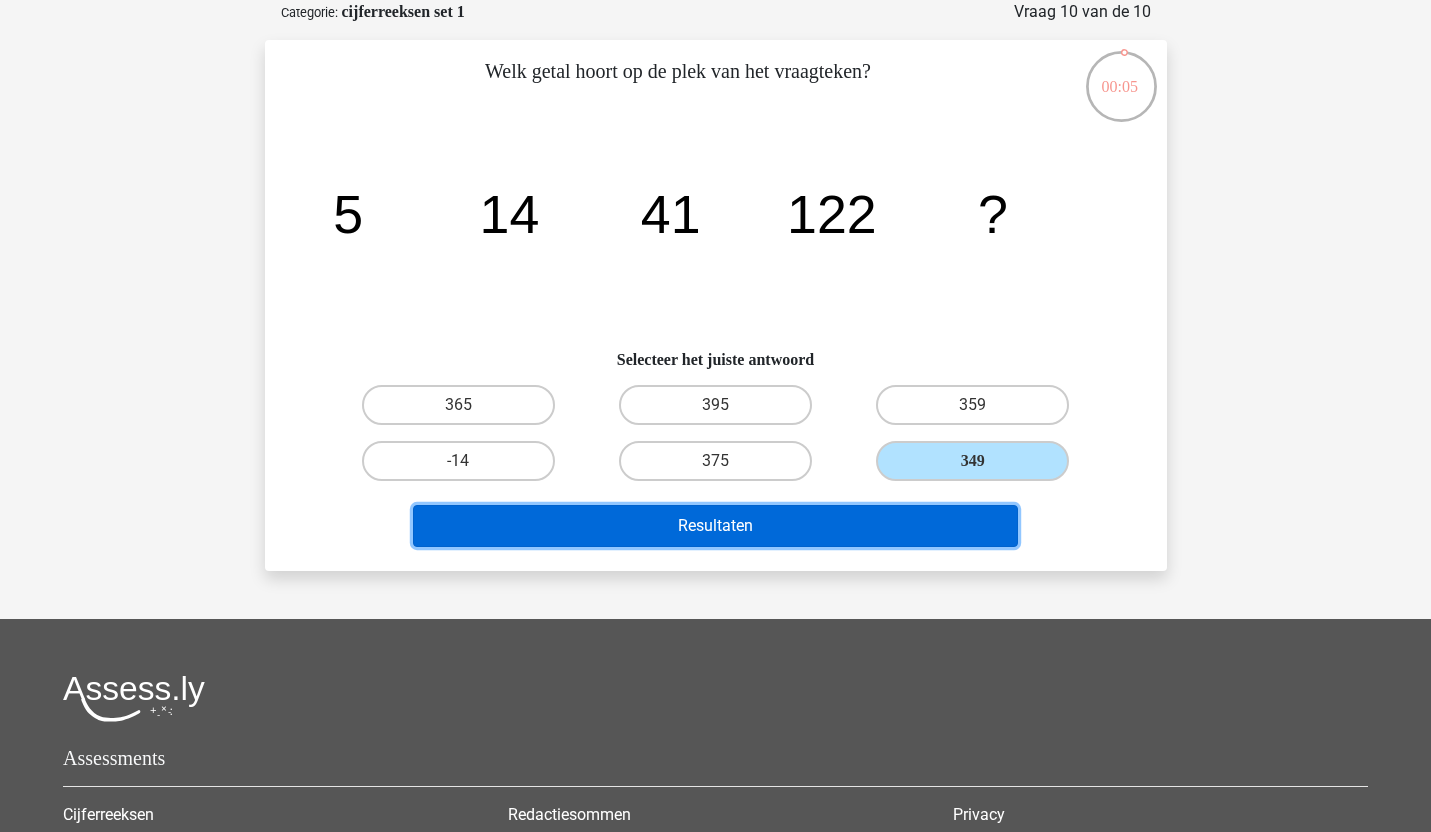 click on "Resultaten" at bounding box center [715, 526] 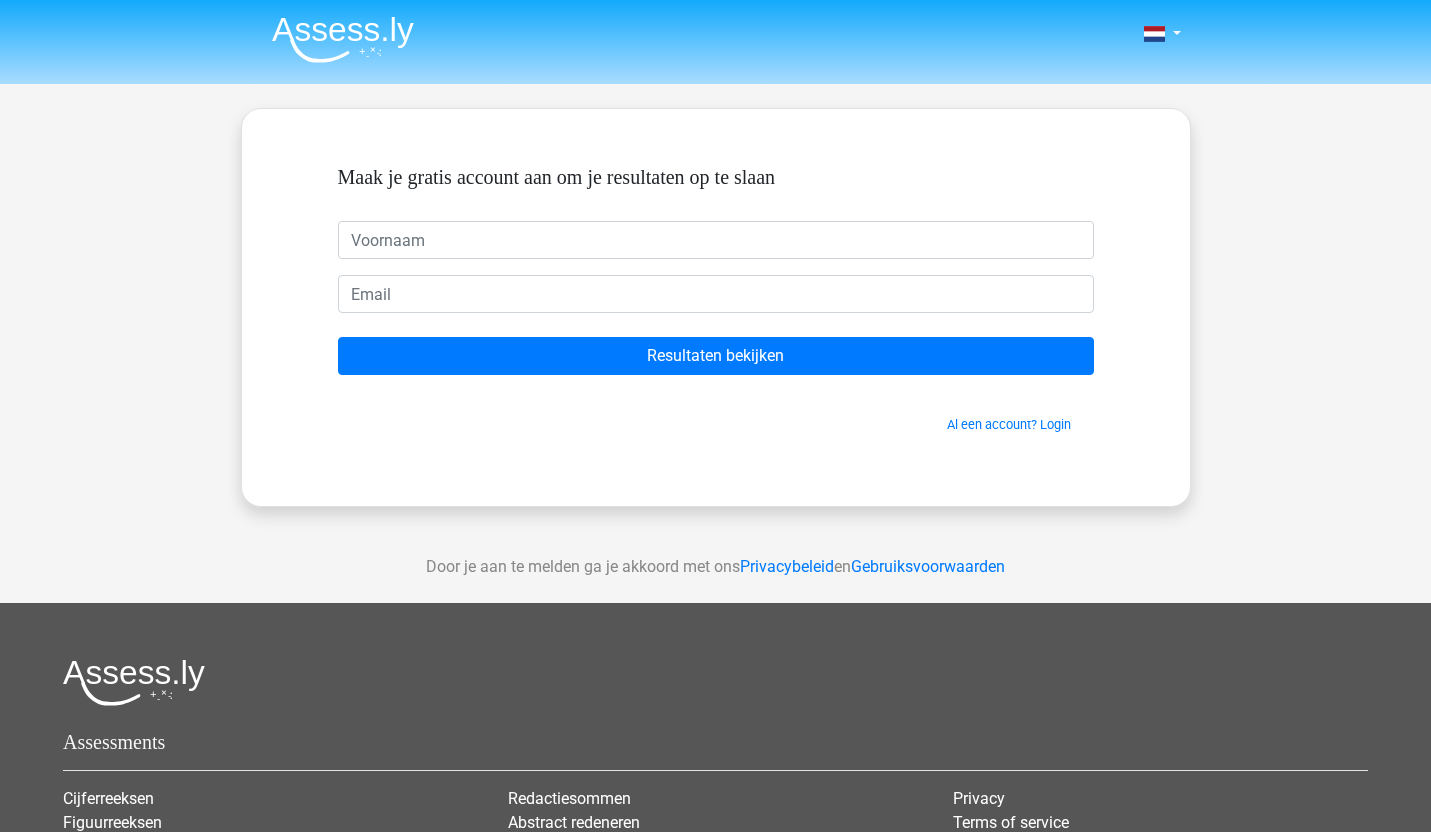 scroll, scrollTop: 0, scrollLeft: 0, axis: both 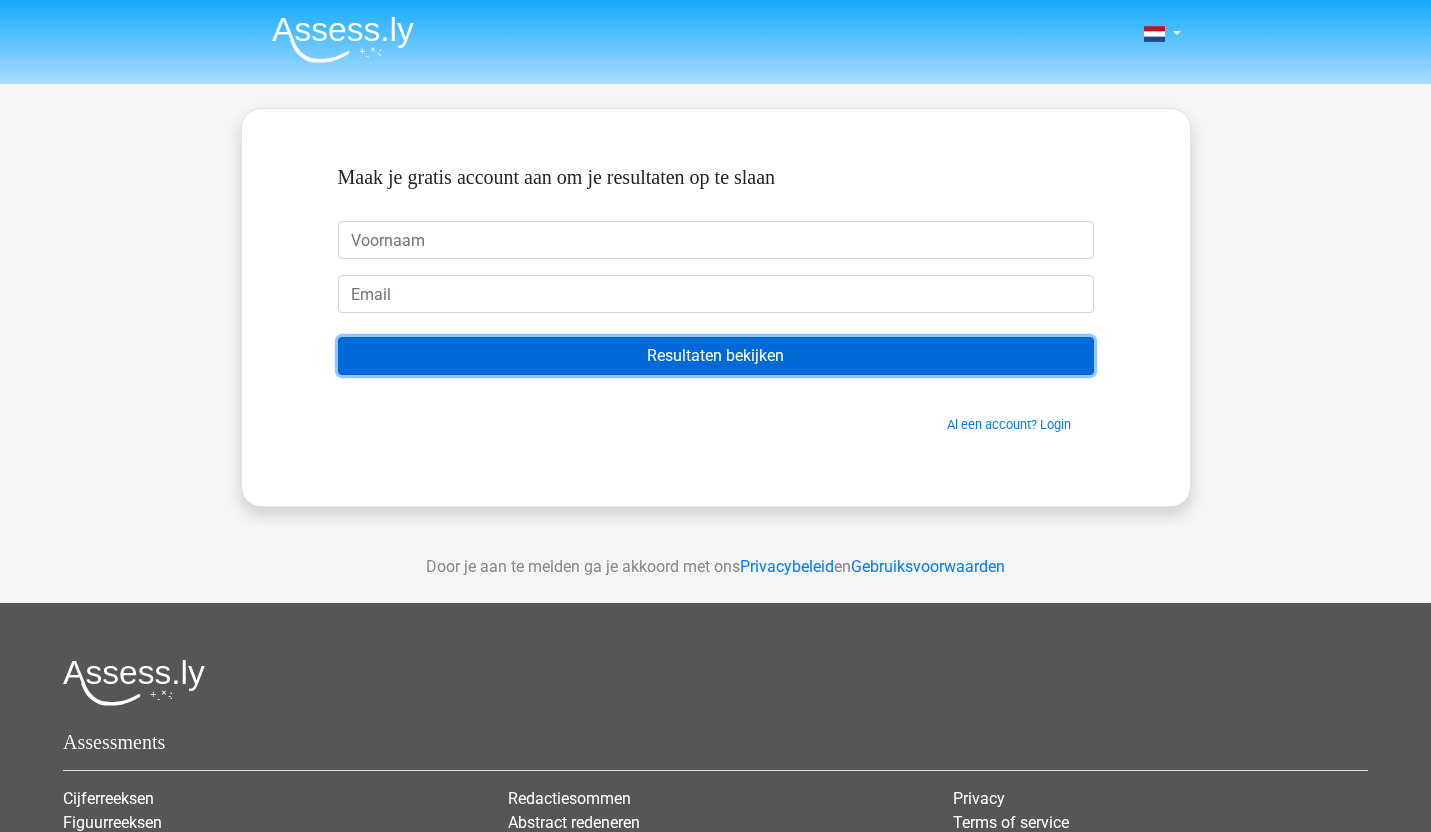 click on "Resultaten bekijken" at bounding box center (716, 356) 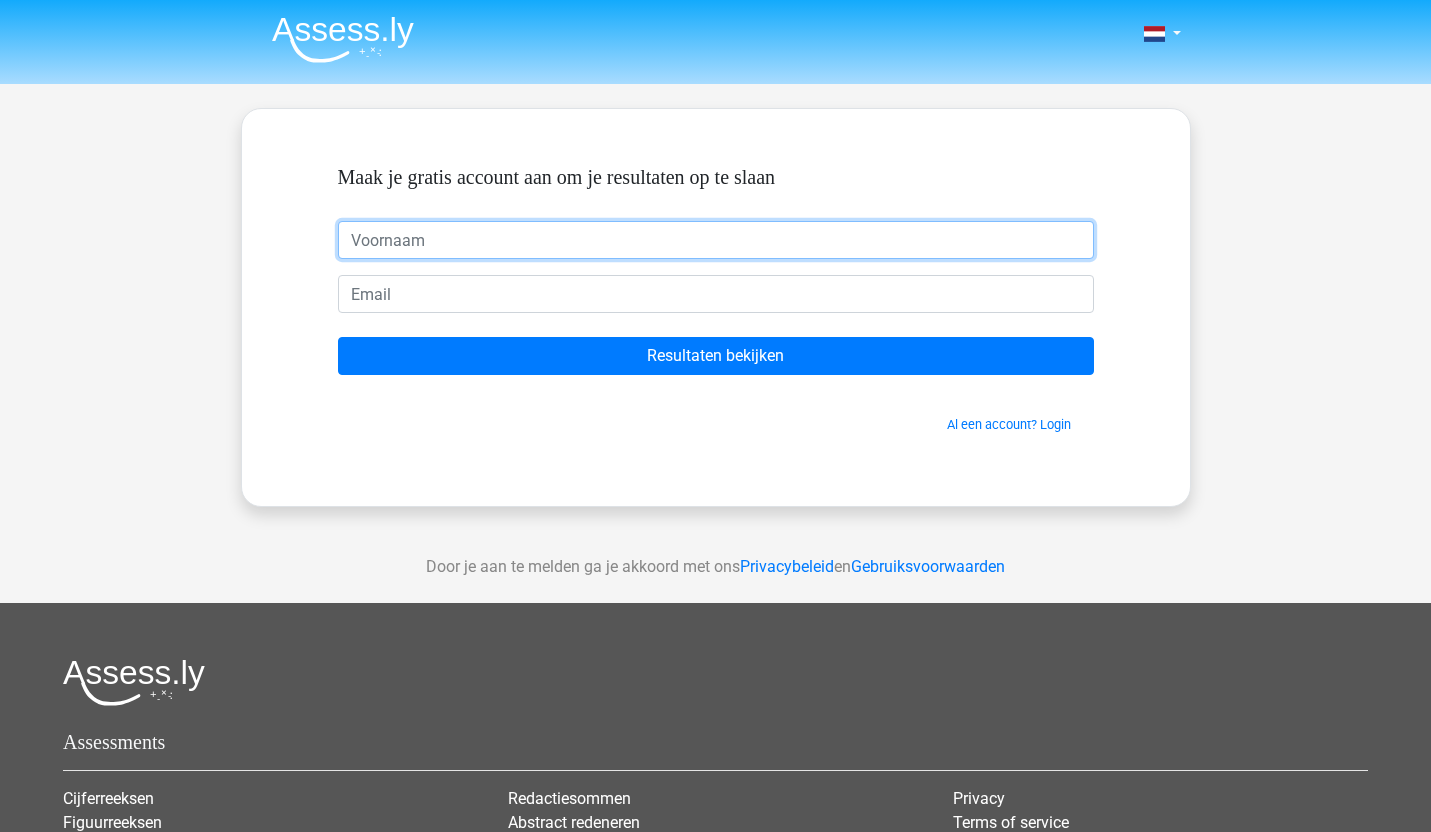 click at bounding box center (716, 240) 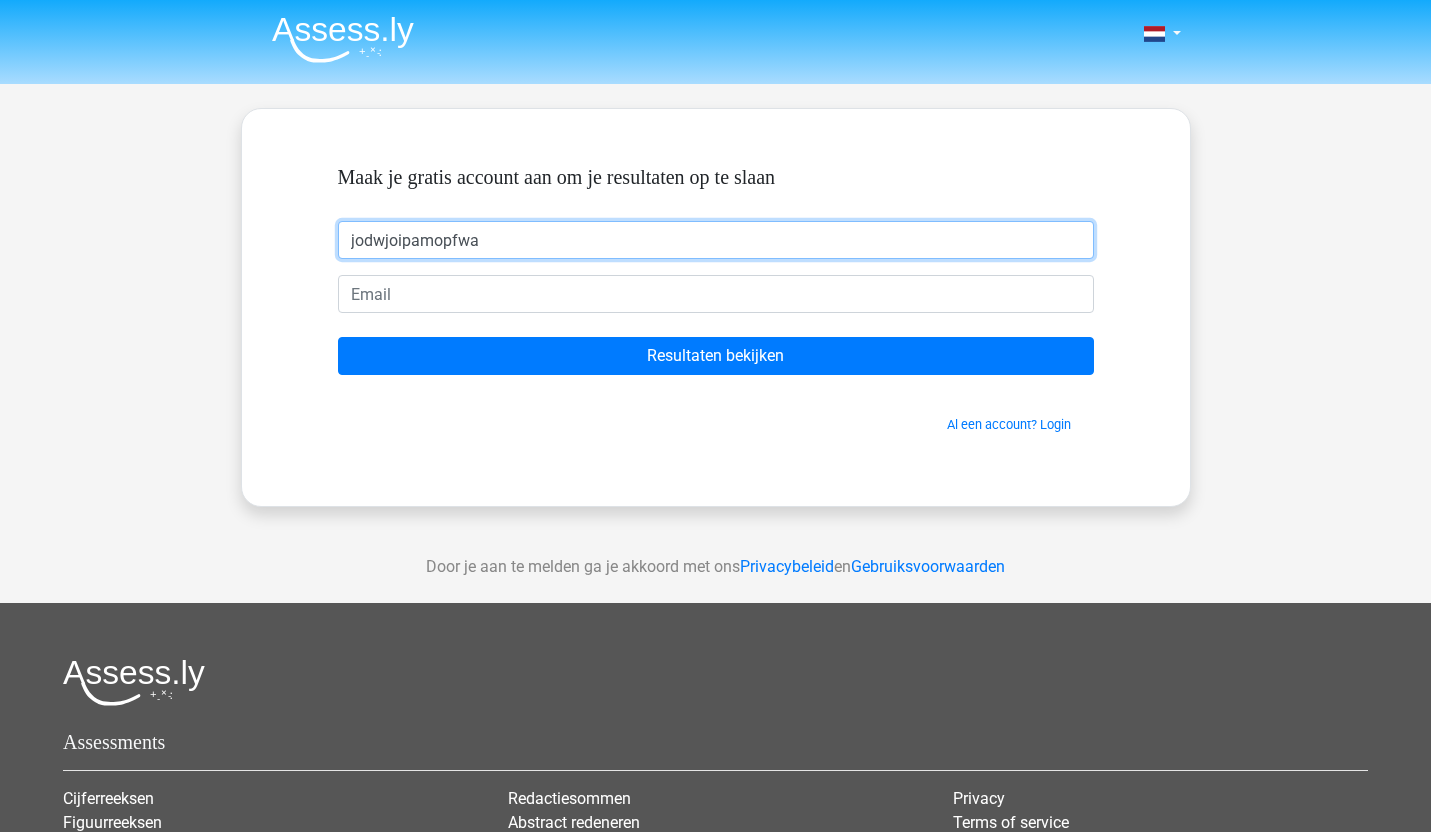 type on "jodwjoipamopfwa" 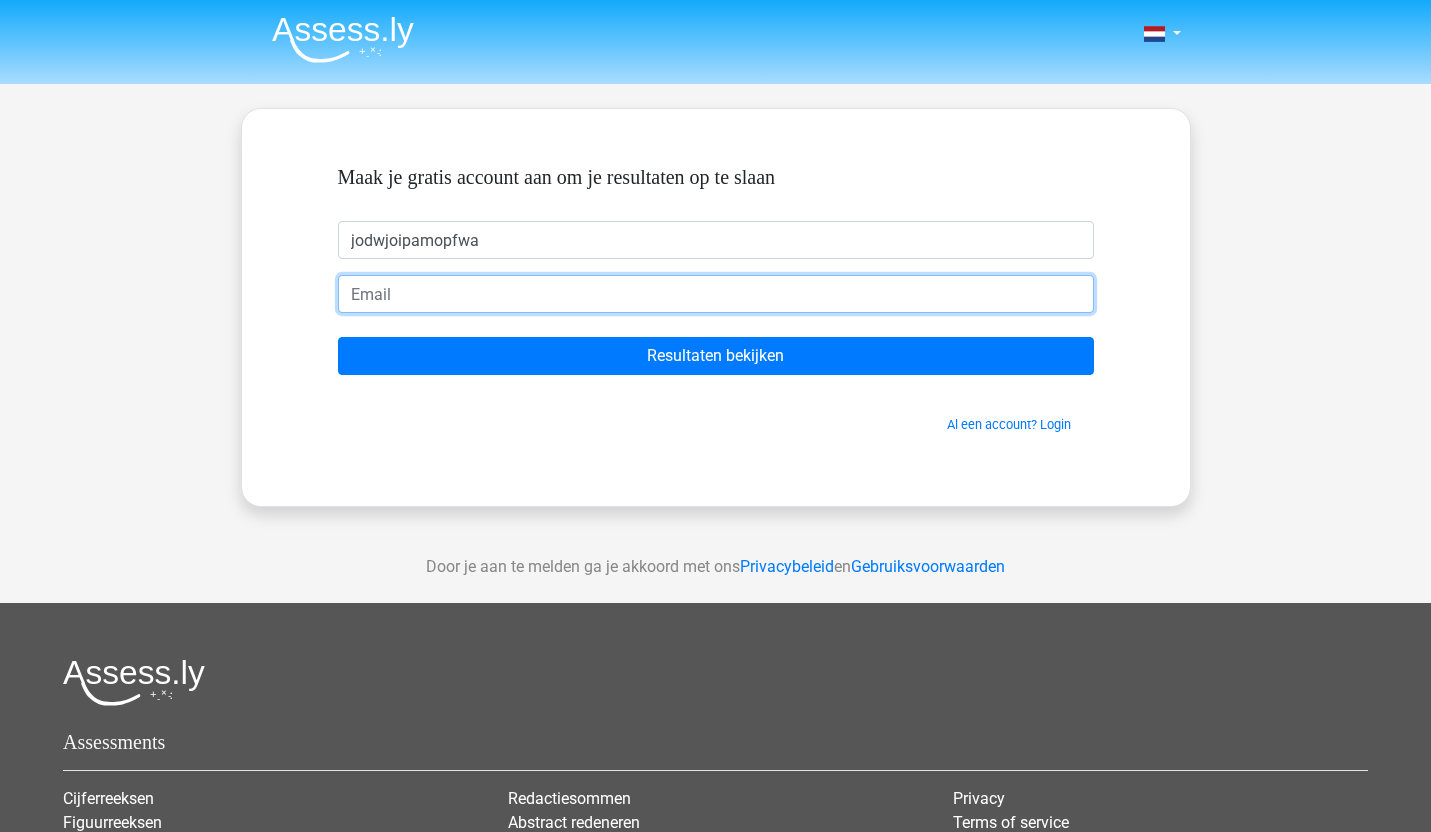 click at bounding box center (716, 294) 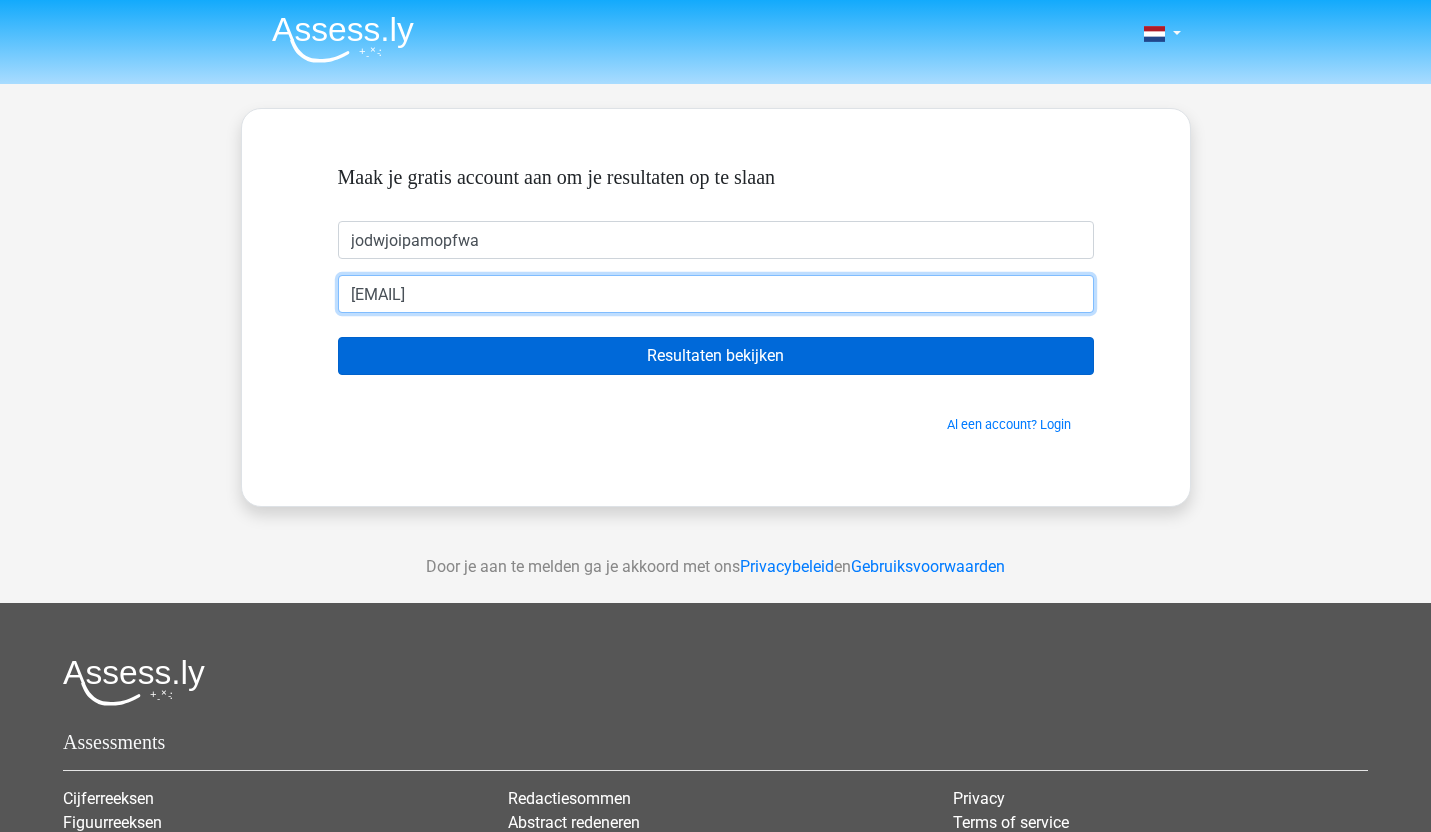 type on "[EMAIL]" 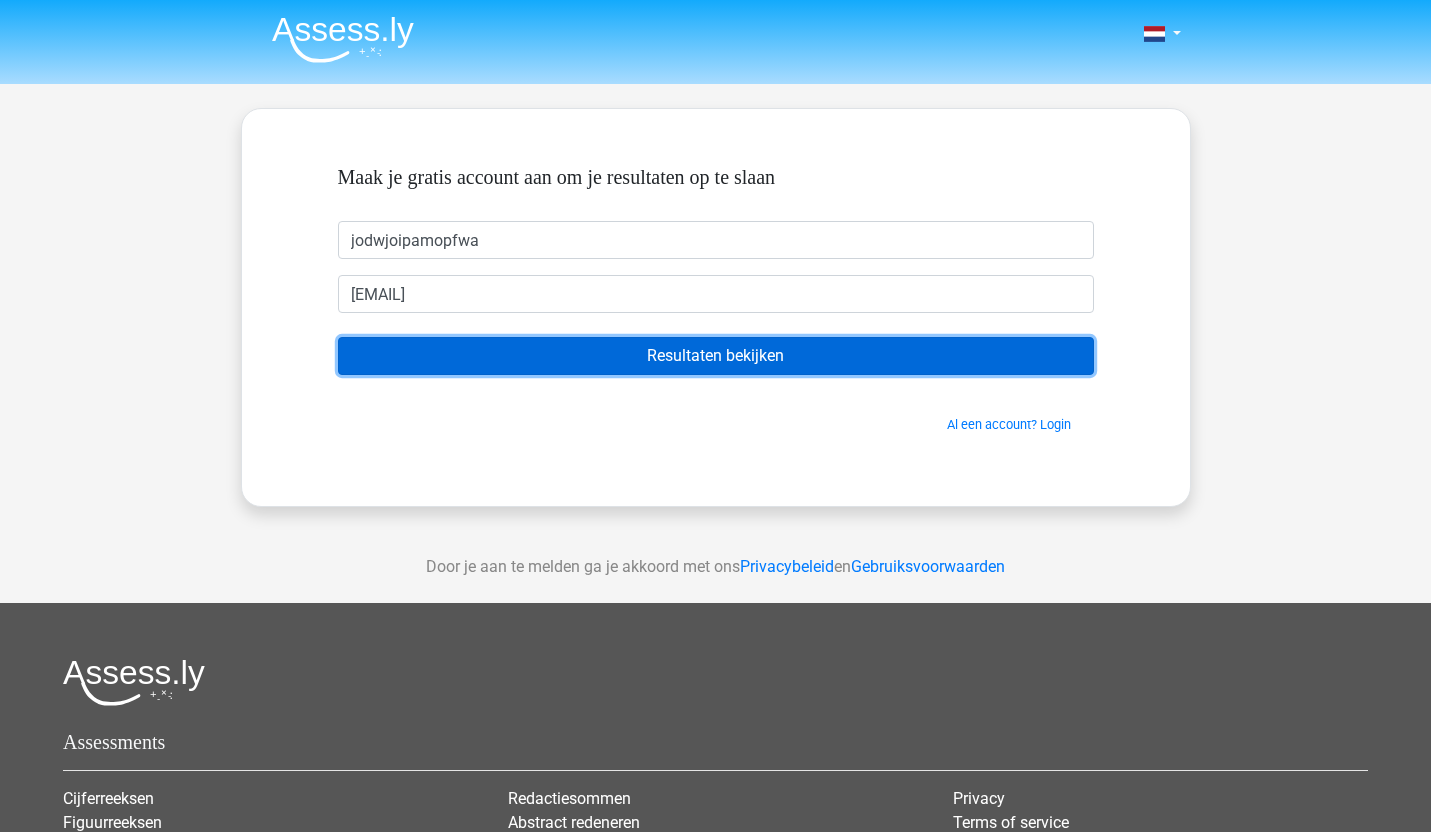 click on "Resultaten bekijken" at bounding box center [716, 356] 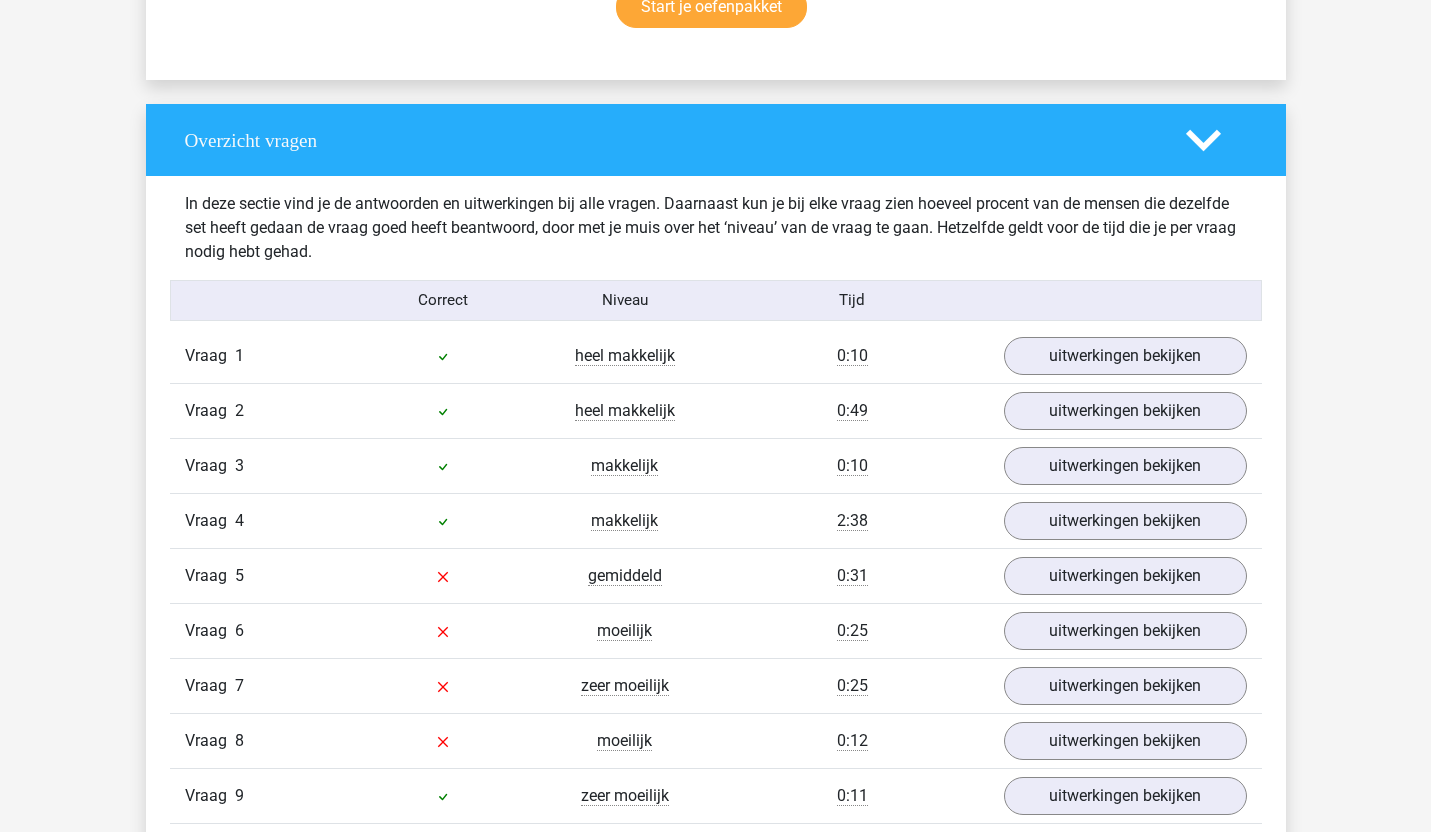 scroll, scrollTop: 1397, scrollLeft: 0, axis: vertical 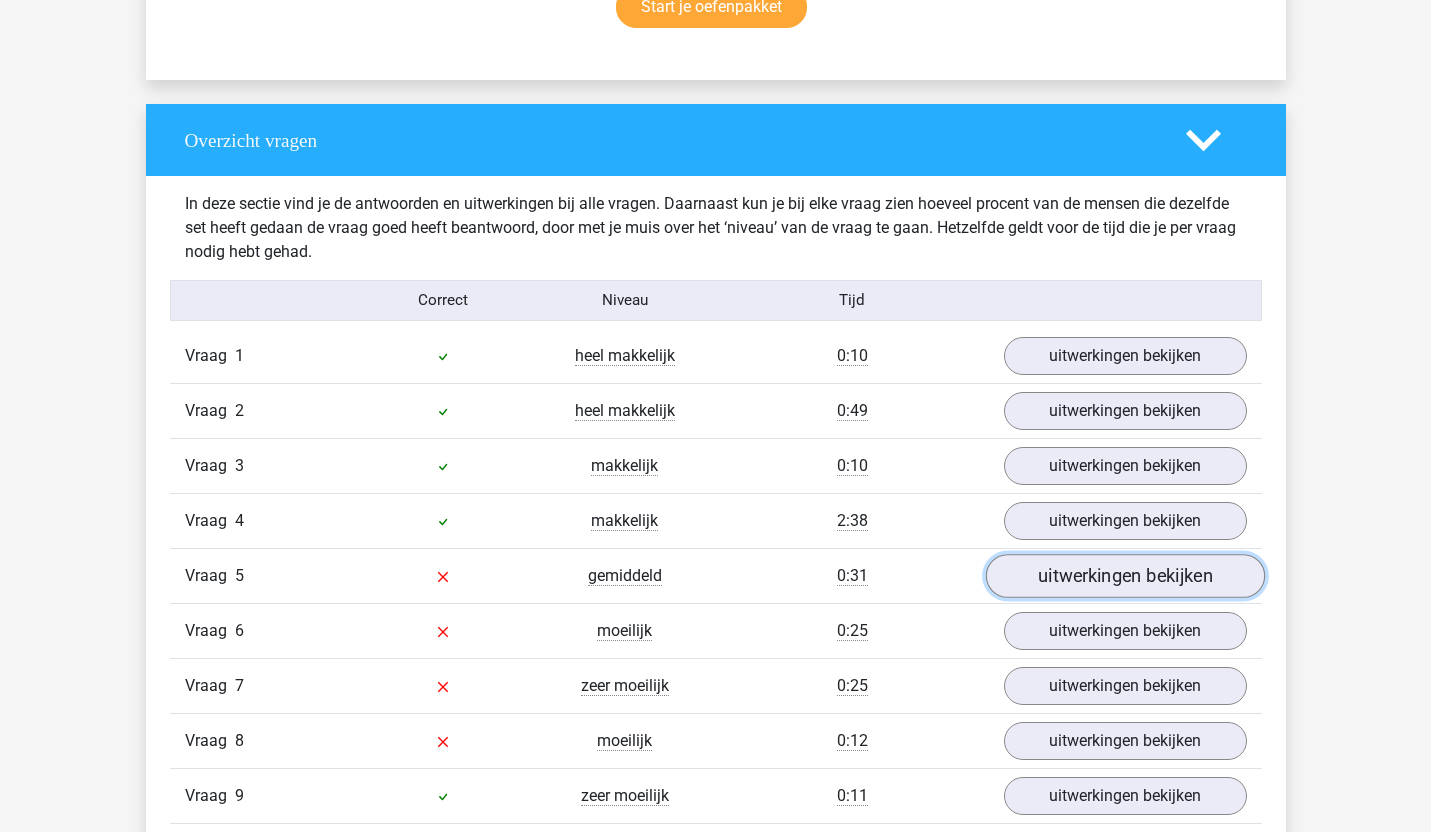 click on "uitwerkingen bekijken" at bounding box center (1124, 576) 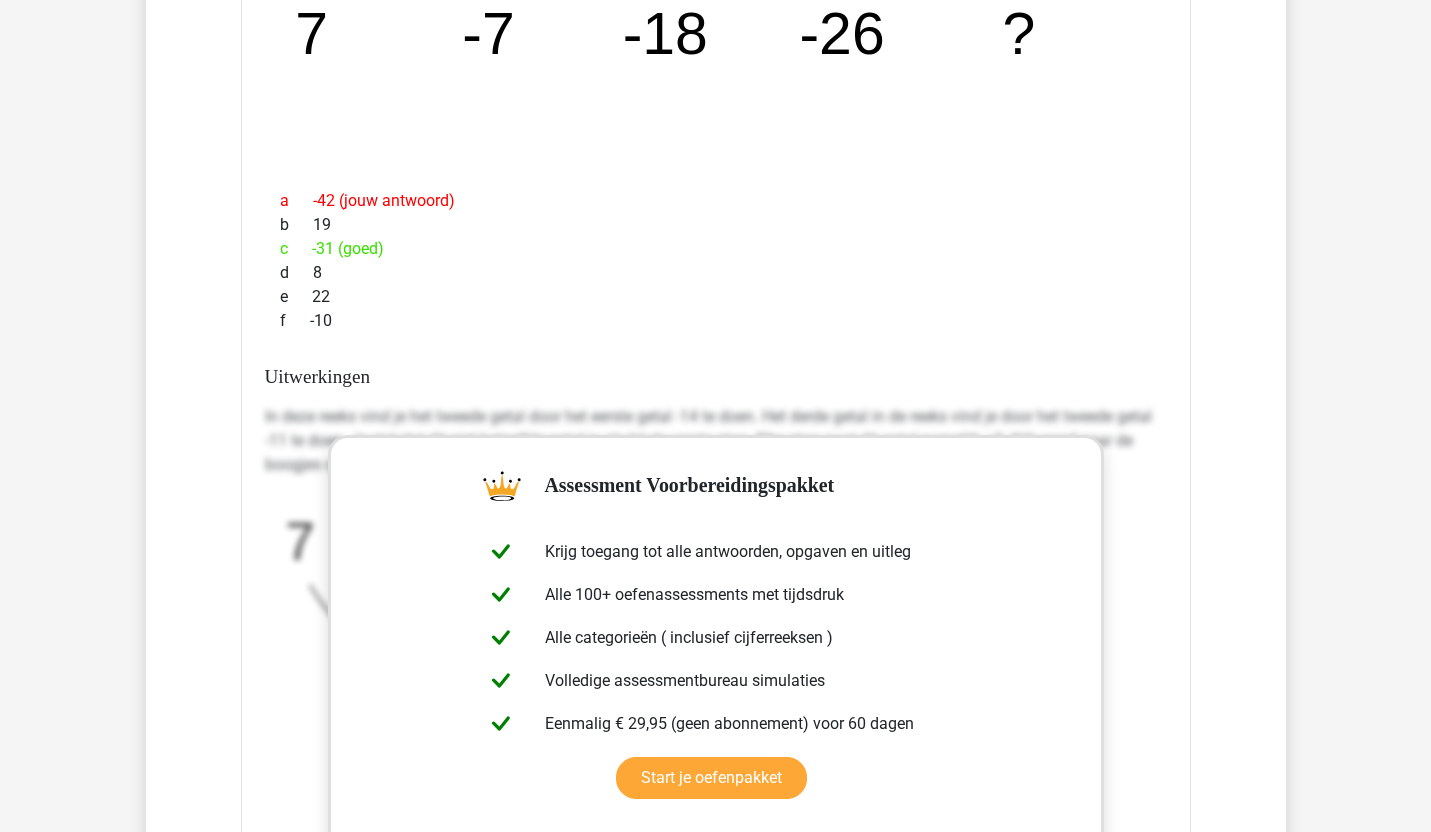 click on "Kies  premium
jodwjoipamopf…
[EMAIL]" at bounding box center (715, 678) 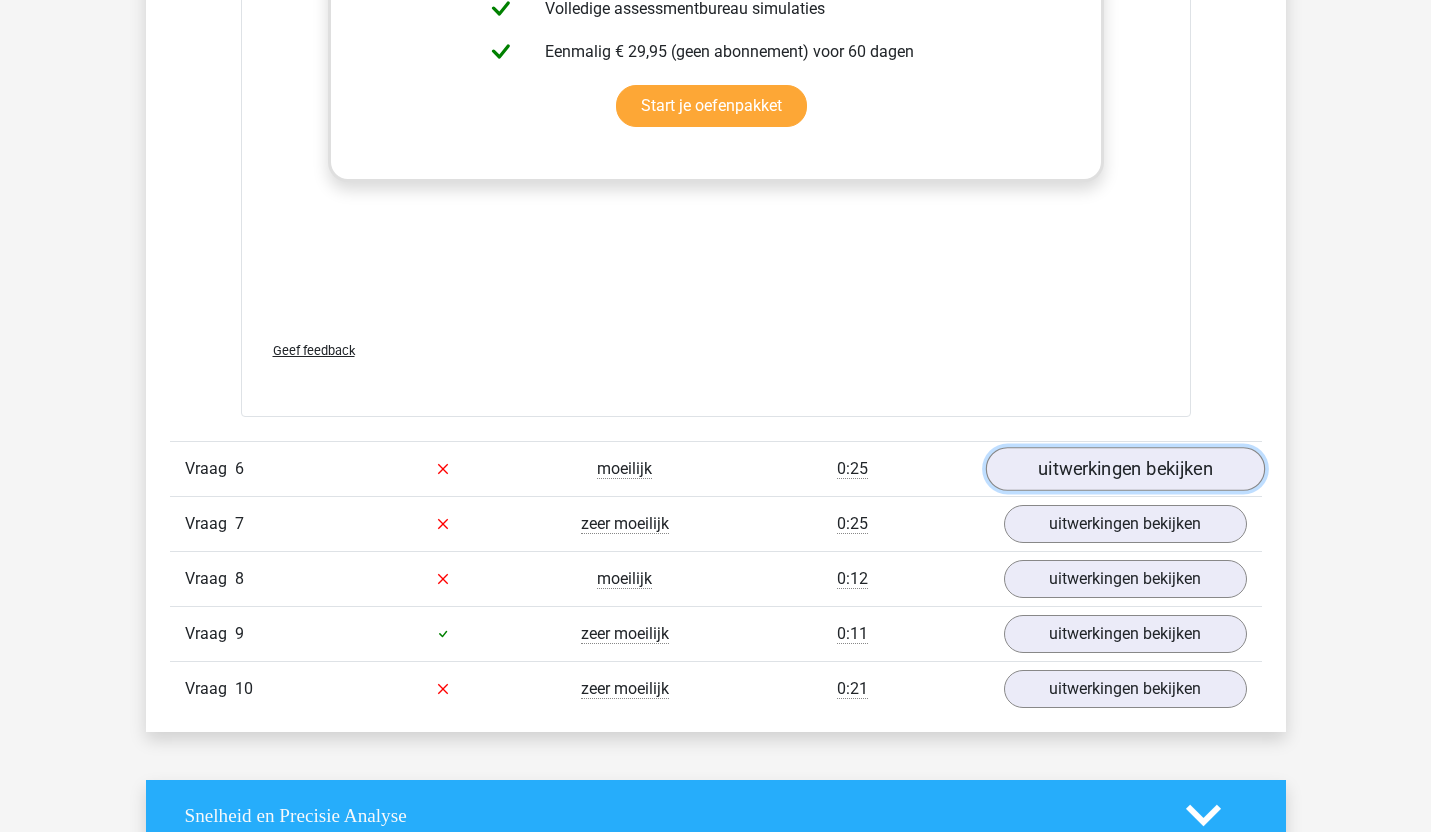 click on "uitwerkingen bekijken" at bounding box center [1124, 469] 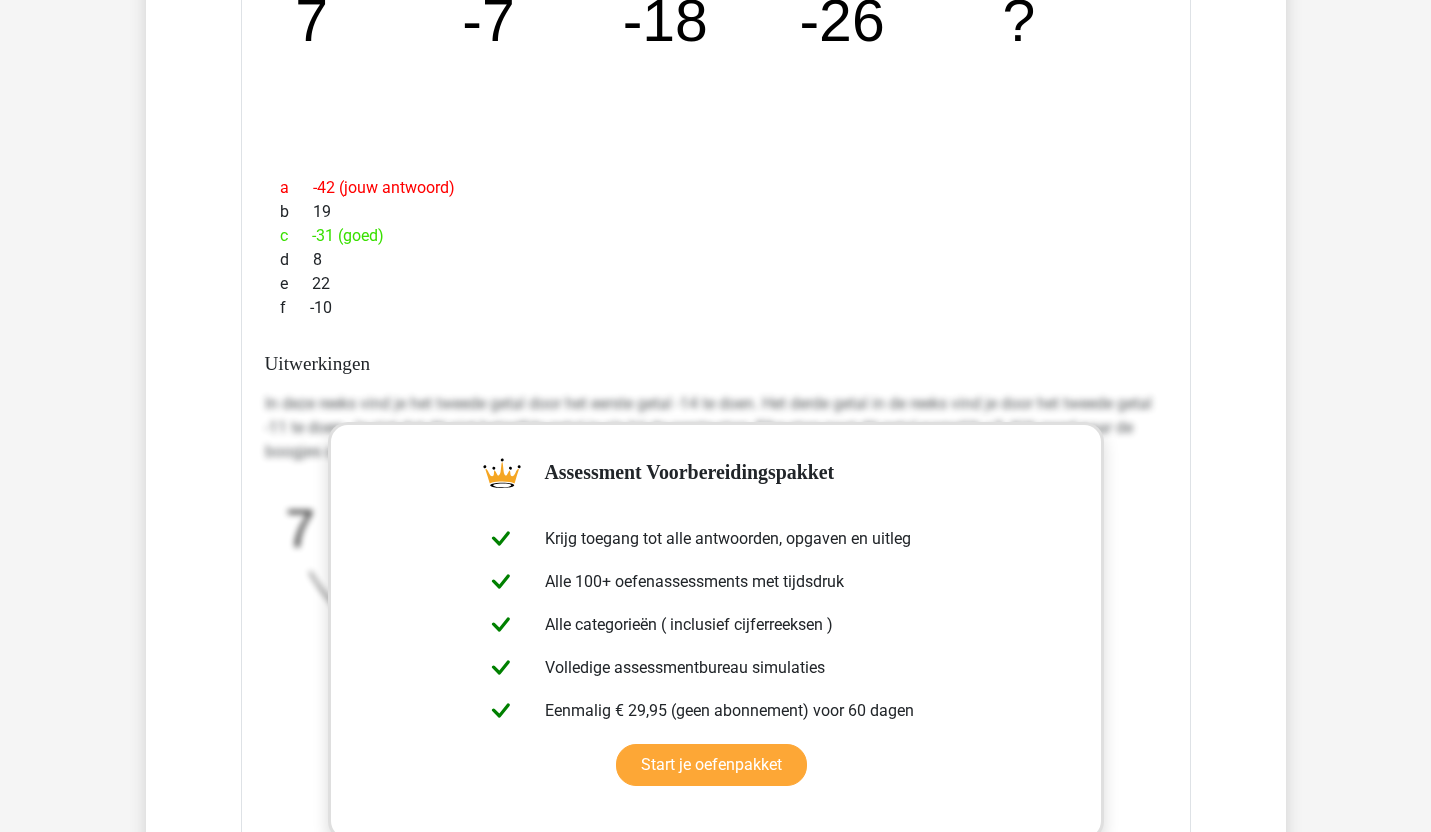 click on "Kies  premium
jodwjoipamopf…
dj9w0a@nfioam.com" at bounding box center [715, 1102] 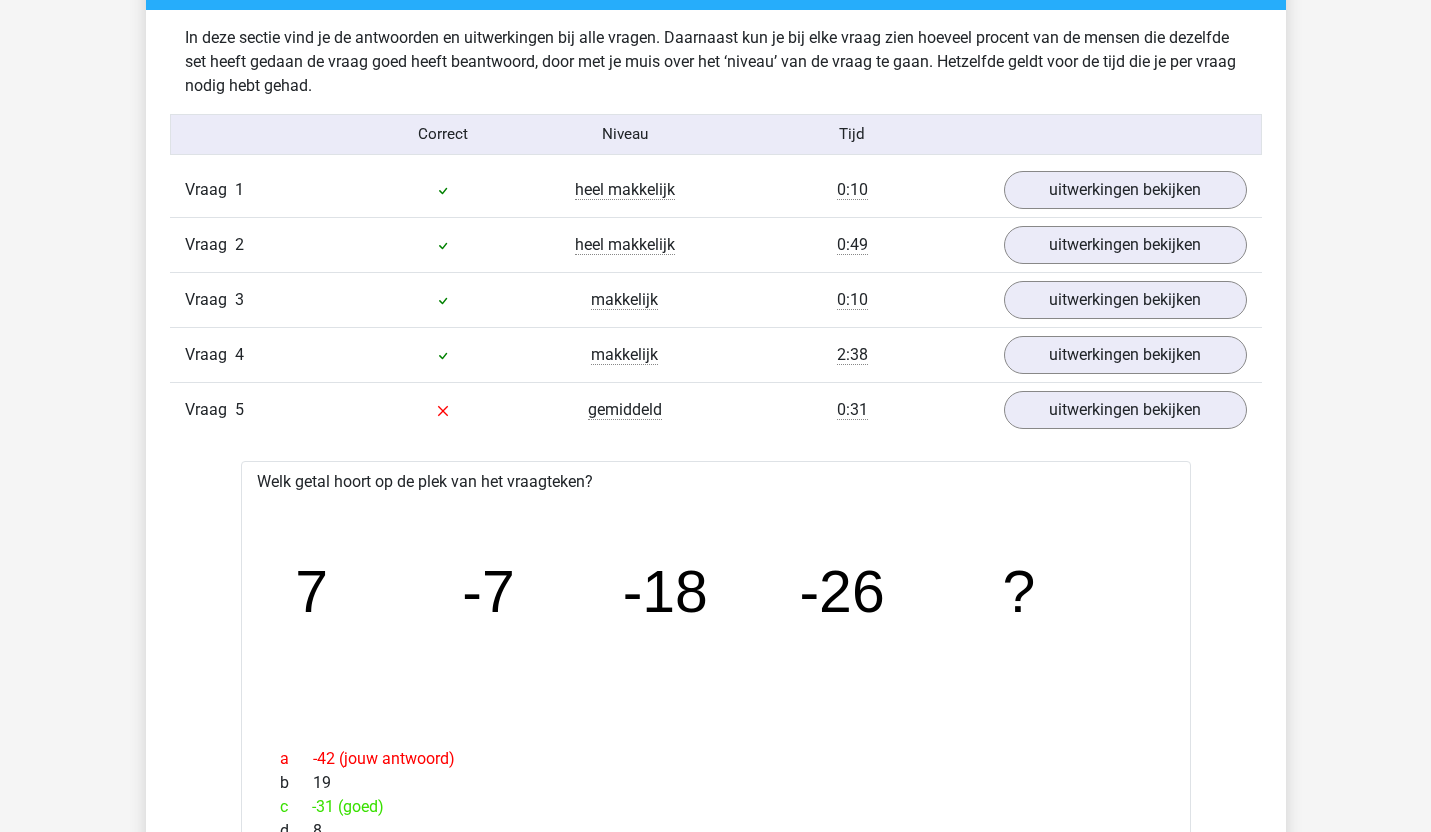 scroll, scrollTop: 1536, scrollLeft: 0, axis: vertical 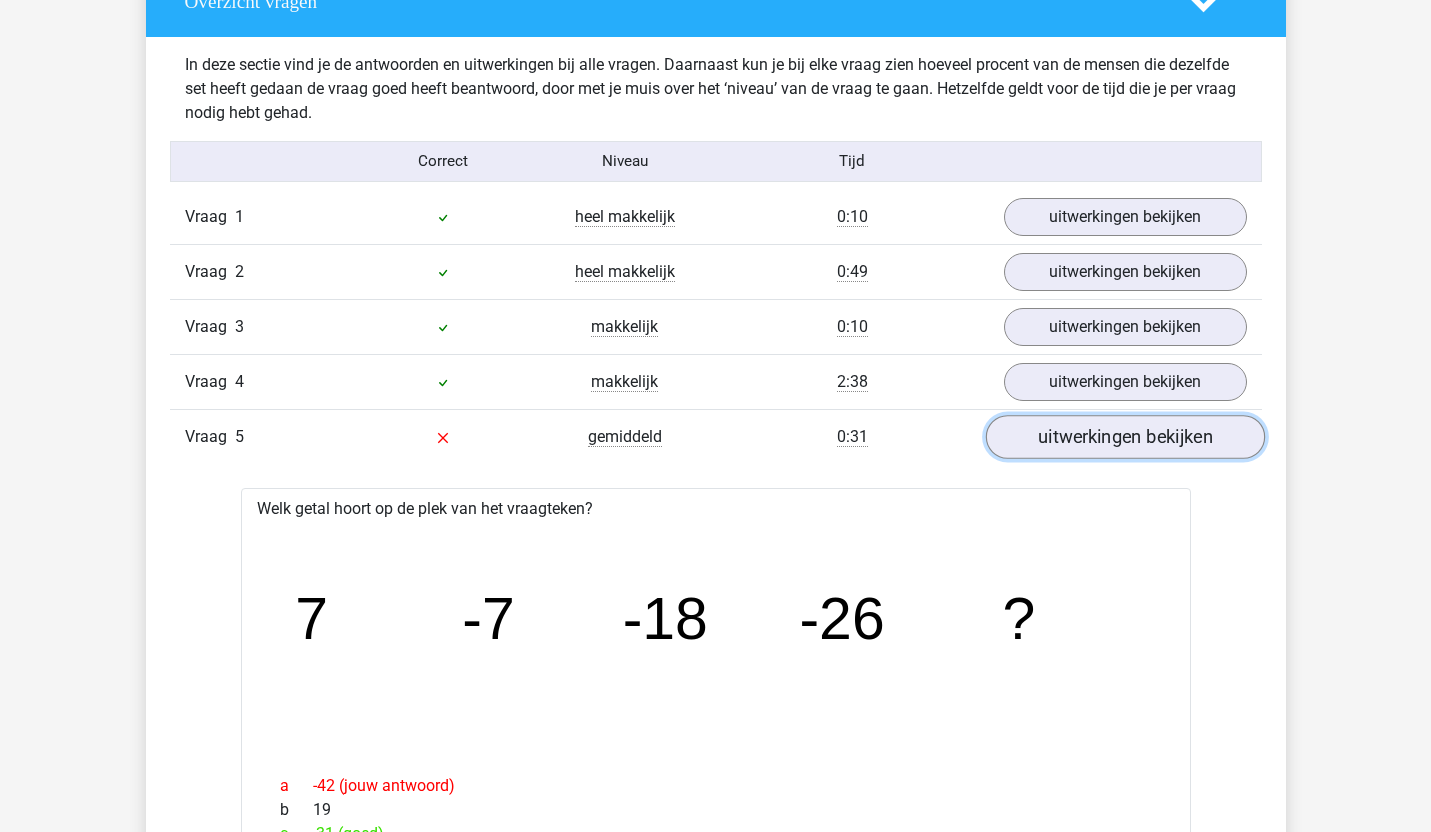 click on "uitwerkingen bekijken" at bounding box center (1124, 437) 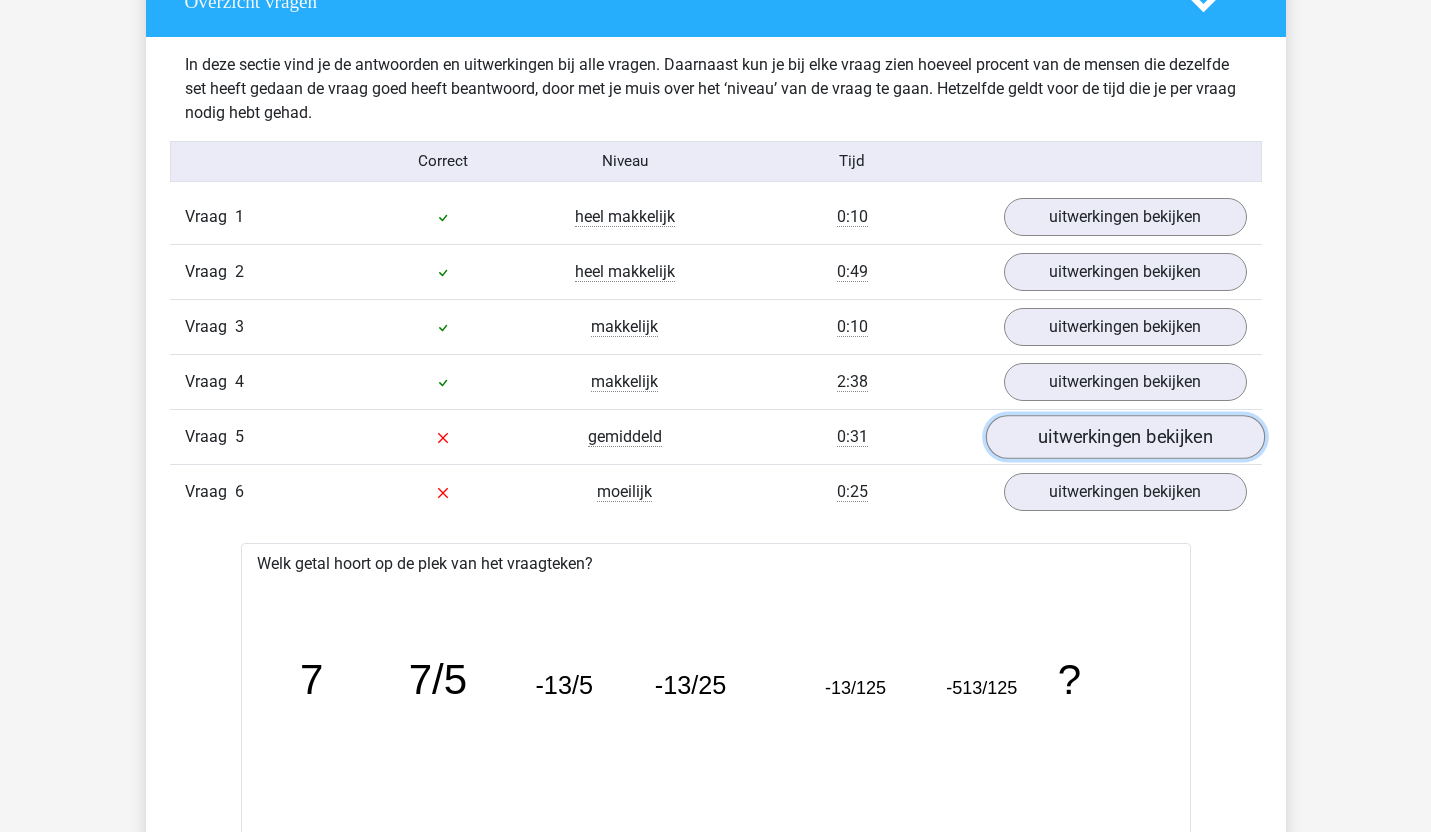 click on "uitwerkingen bekijken" at bounding box center (1124, 437) 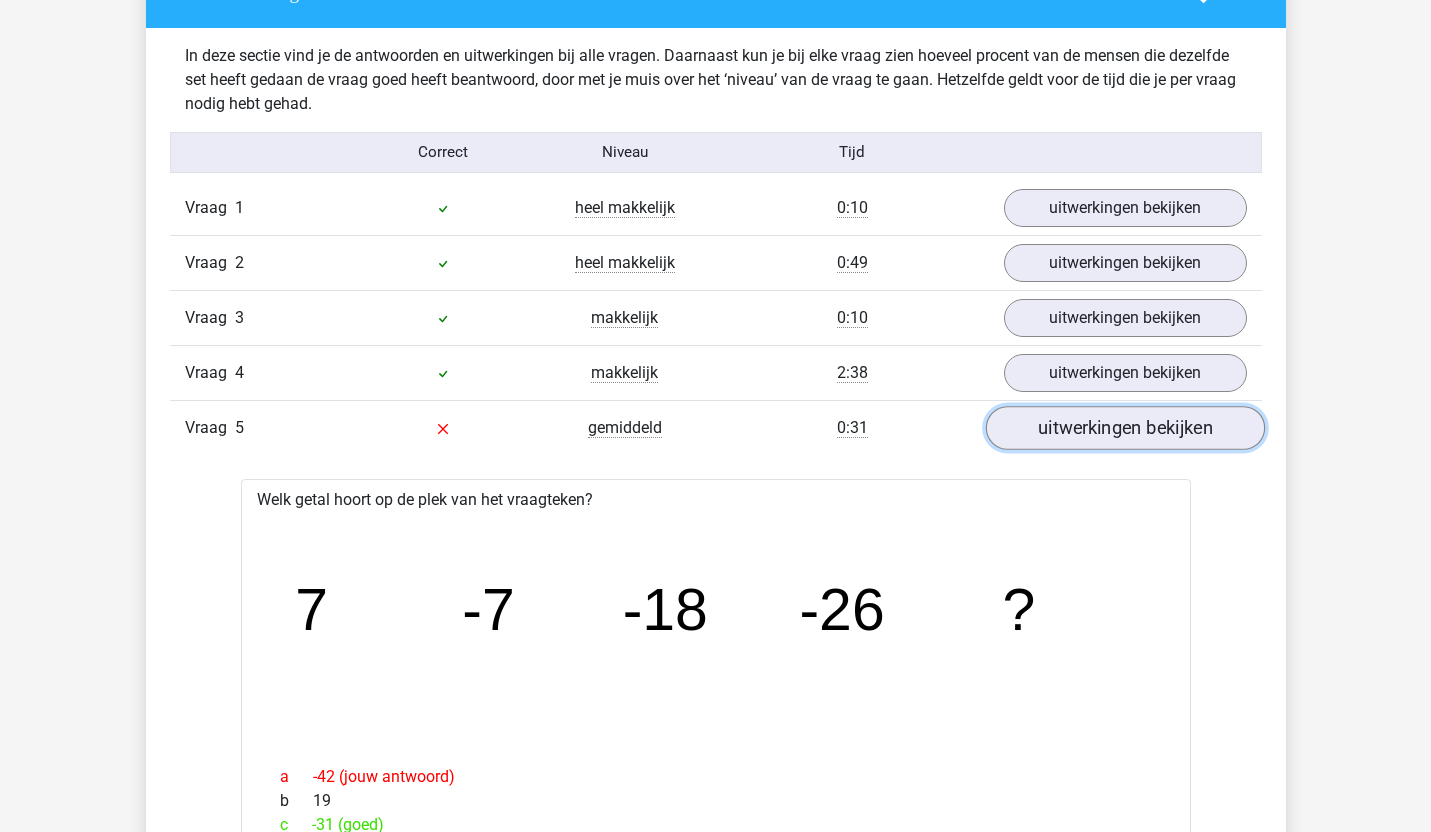 click on "uitwerkingen bekijken" at bounding box center (1124, 428) 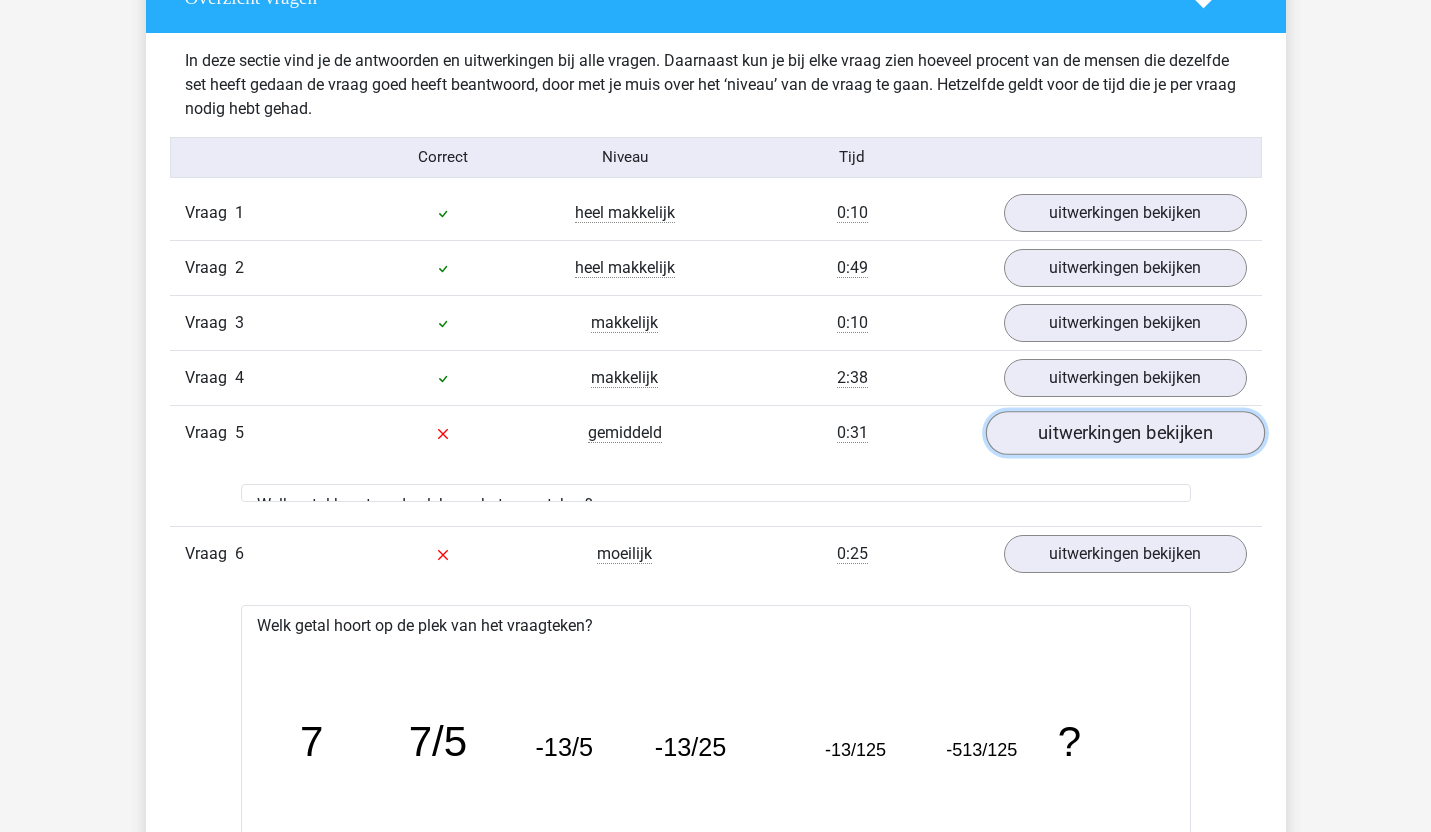 click on "uitwerkingen bekijken" at bounding box center [1124, 433] 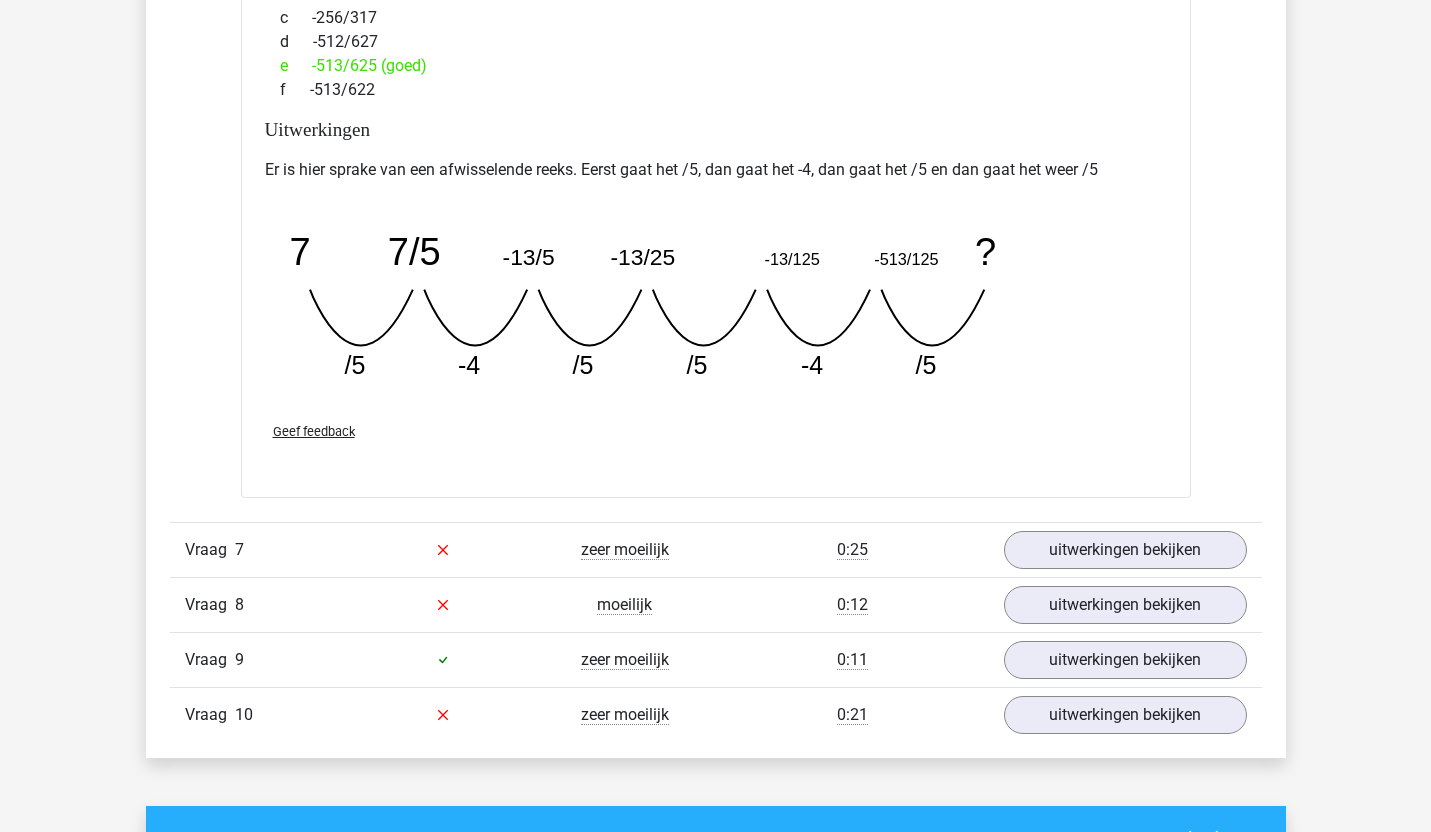 scroll, scrollTop: 2547, scrollLeft: 0, axis: vertical 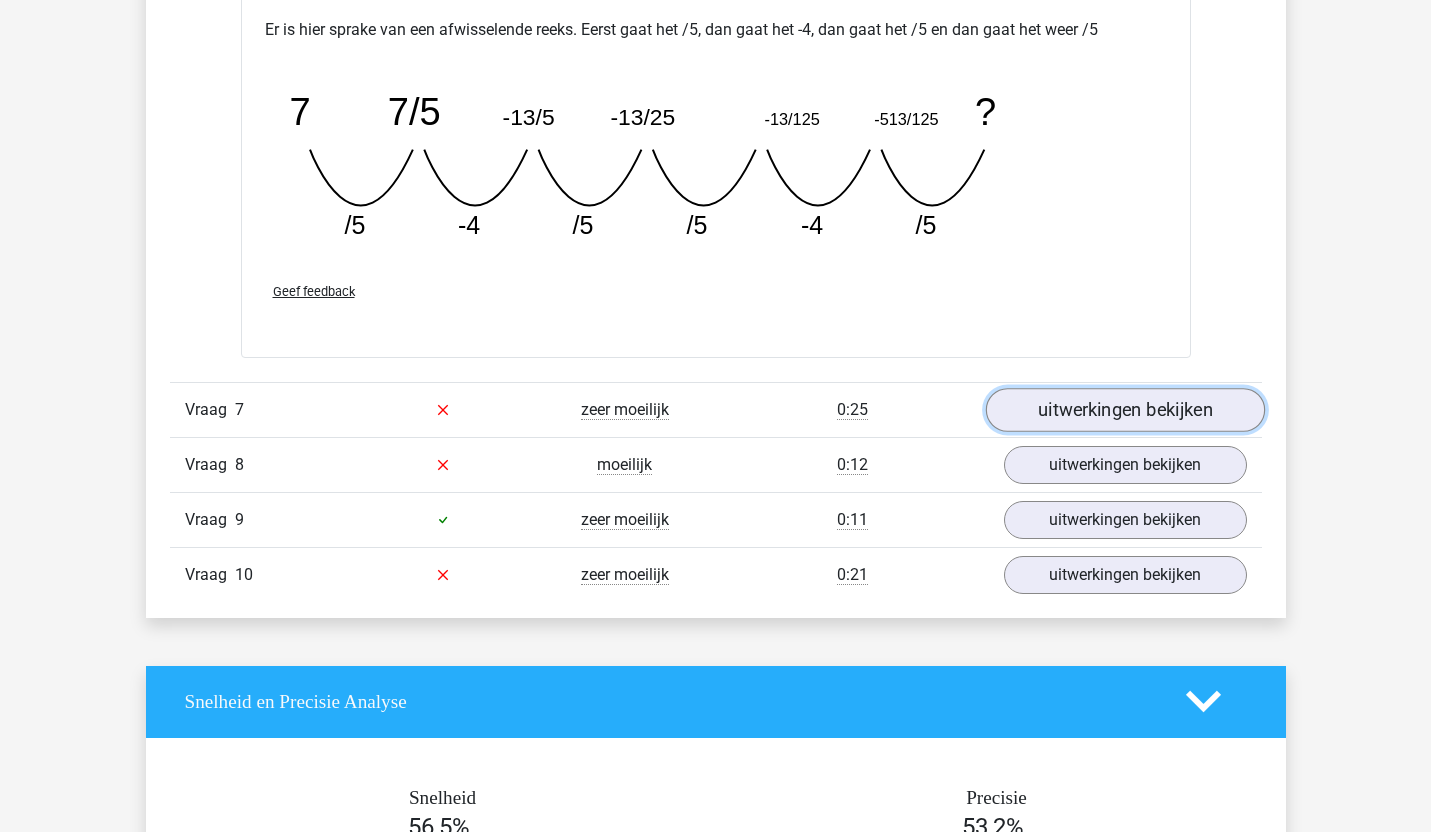 click on "uitwerkingen bekijken" at bounding box center [1124, 410] 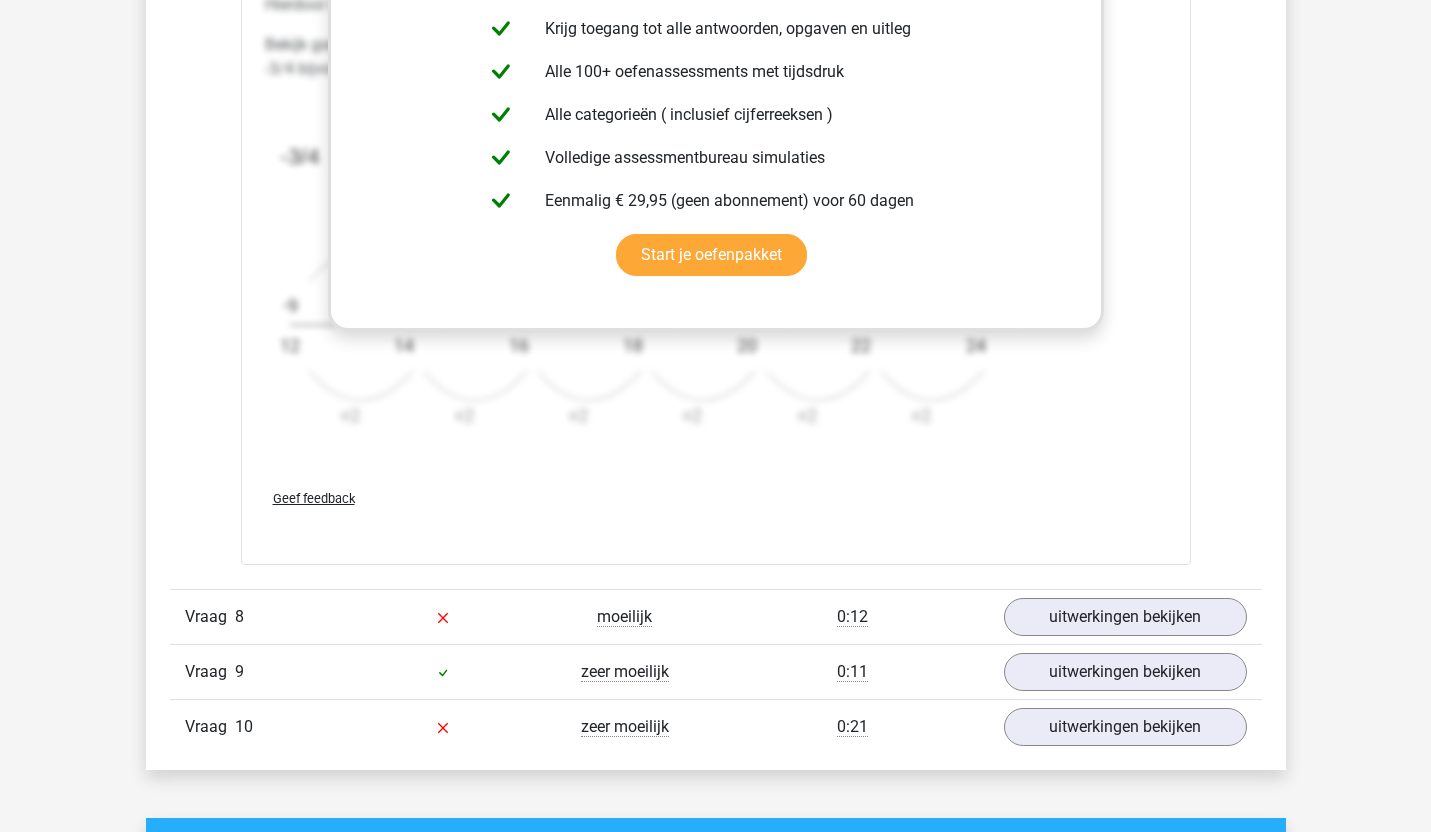 scroll, scrollTop: 3934, scrollLeft: 0, axis: vertical 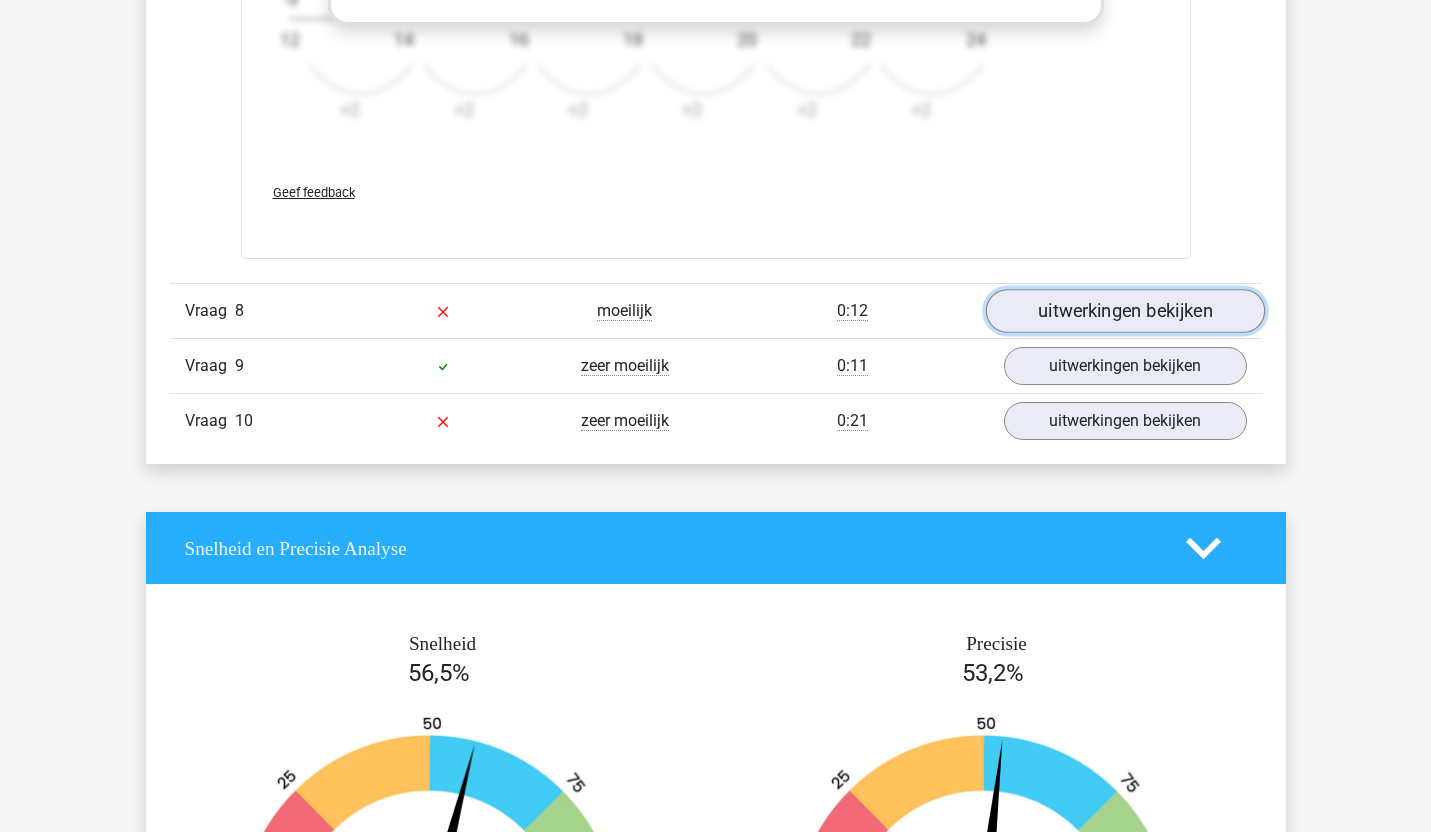 click on "uitwerkingen bekijken" at bounding box center (1124, 312) 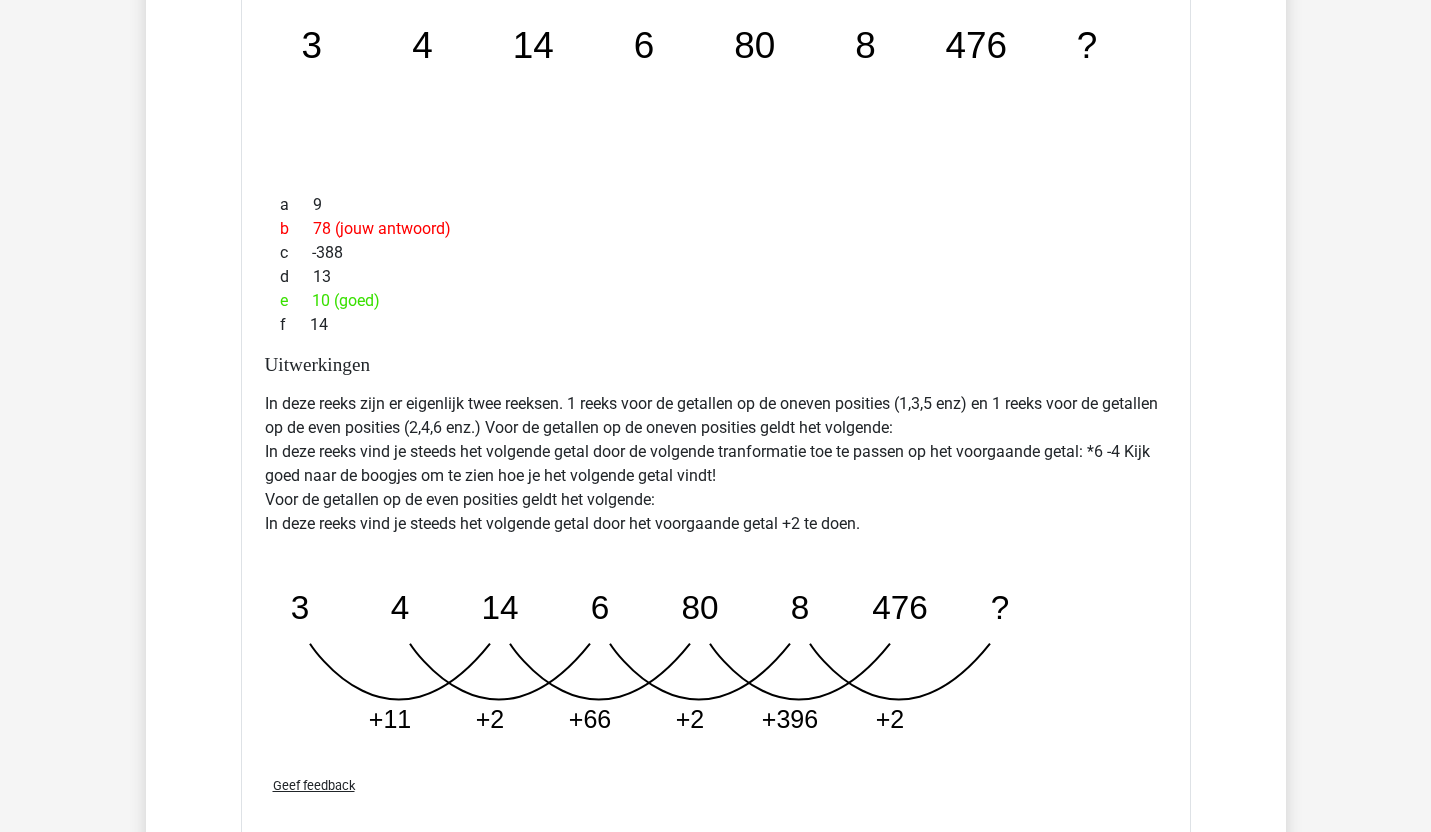 scroll, scrollTop: 4400, scrollLeft: 0, axis: vertical 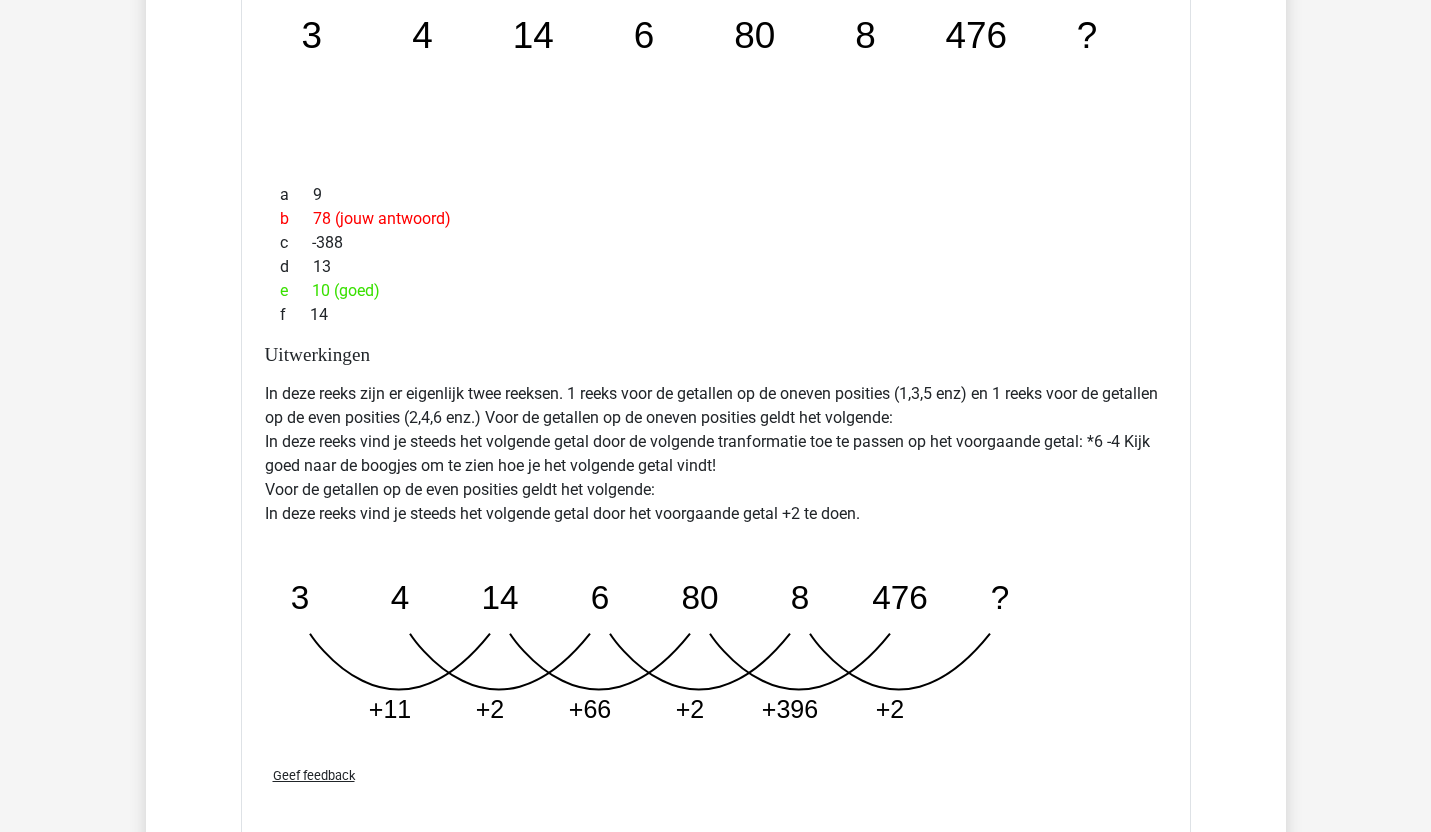 click on "Overzicht vragen
In deze sectie vind je de antwoorden en uitwerkingen bij alle vragen. Daarnaast kun je bij elke vraag zien hoeveel procent van de mensen die dezelfde set heeft gedaan de vraag goed heeft beantwoord, door met je muis over het ‘niveau’ van de vraag te gaan. Hetzelfde geldt voor de tijd die je per vraag nodig hebt gehad.
Correct
Niveau
Tijd
Vraag
1
heel makkelijk
0:10" at bounding box center [716, -954] 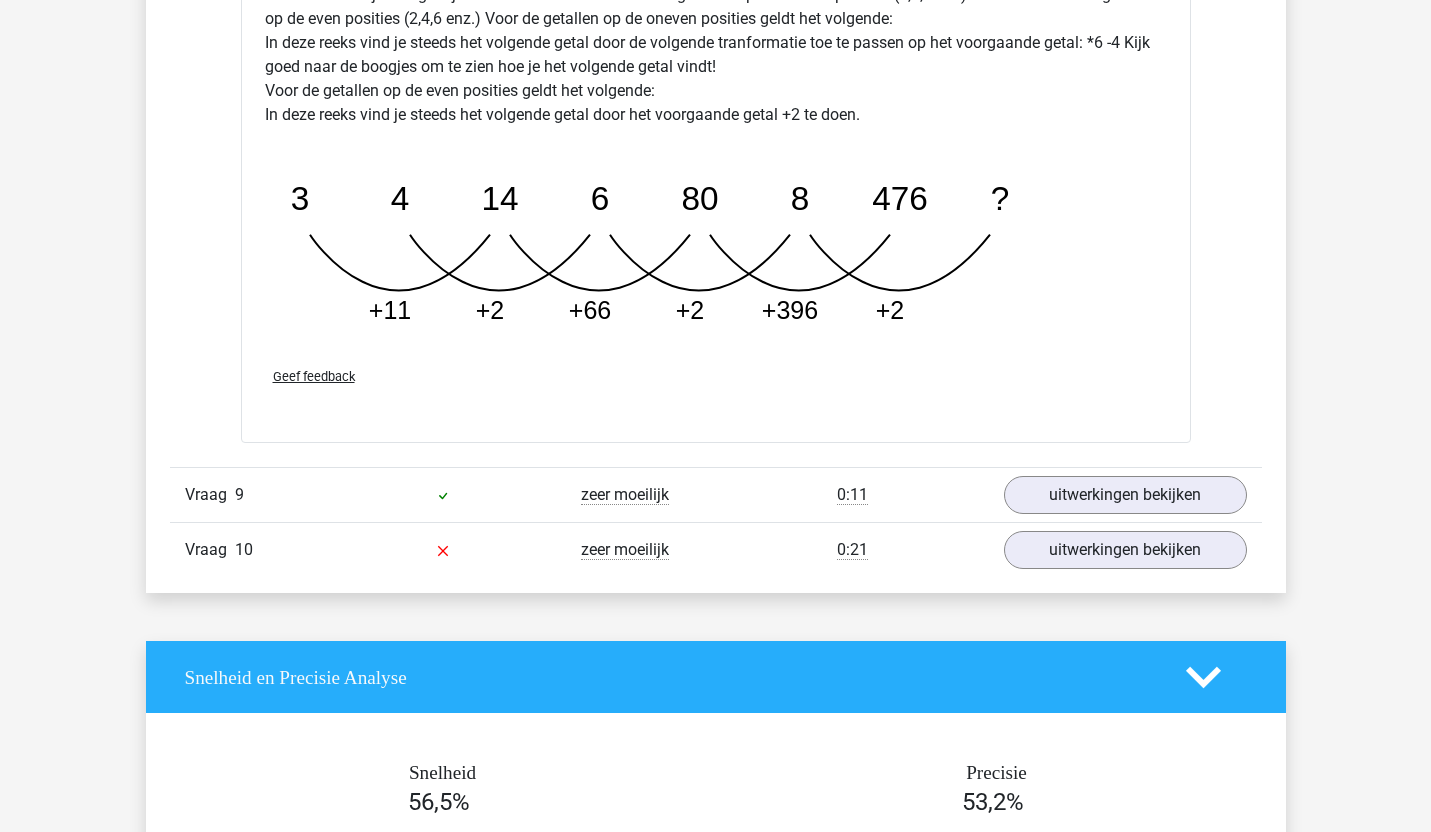scroll, scrollTop: 4832, scrollLeft: 0, axis: vertical 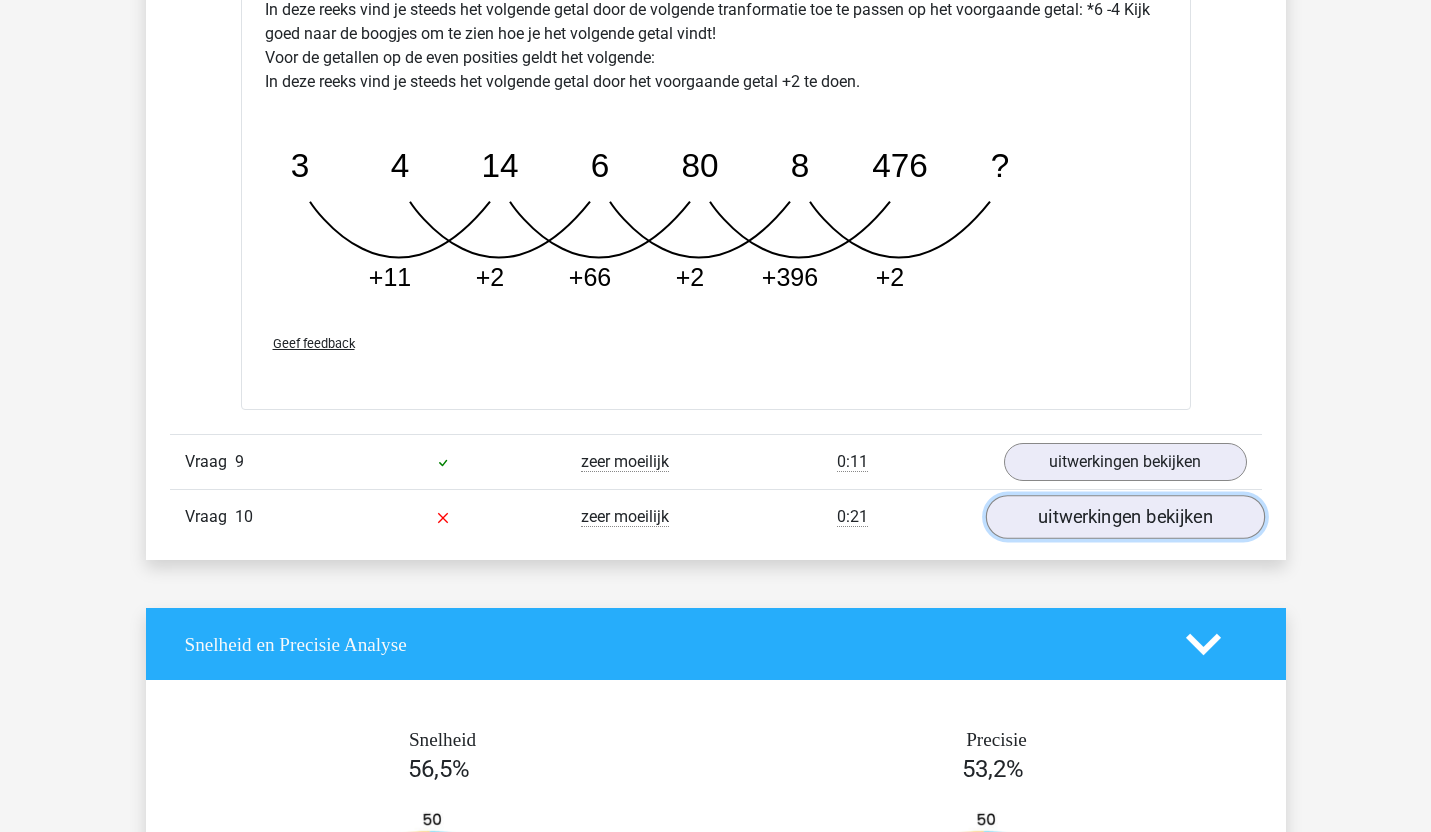 click on "uitwerkingen bekijken" at bounding box center (1124, 517) 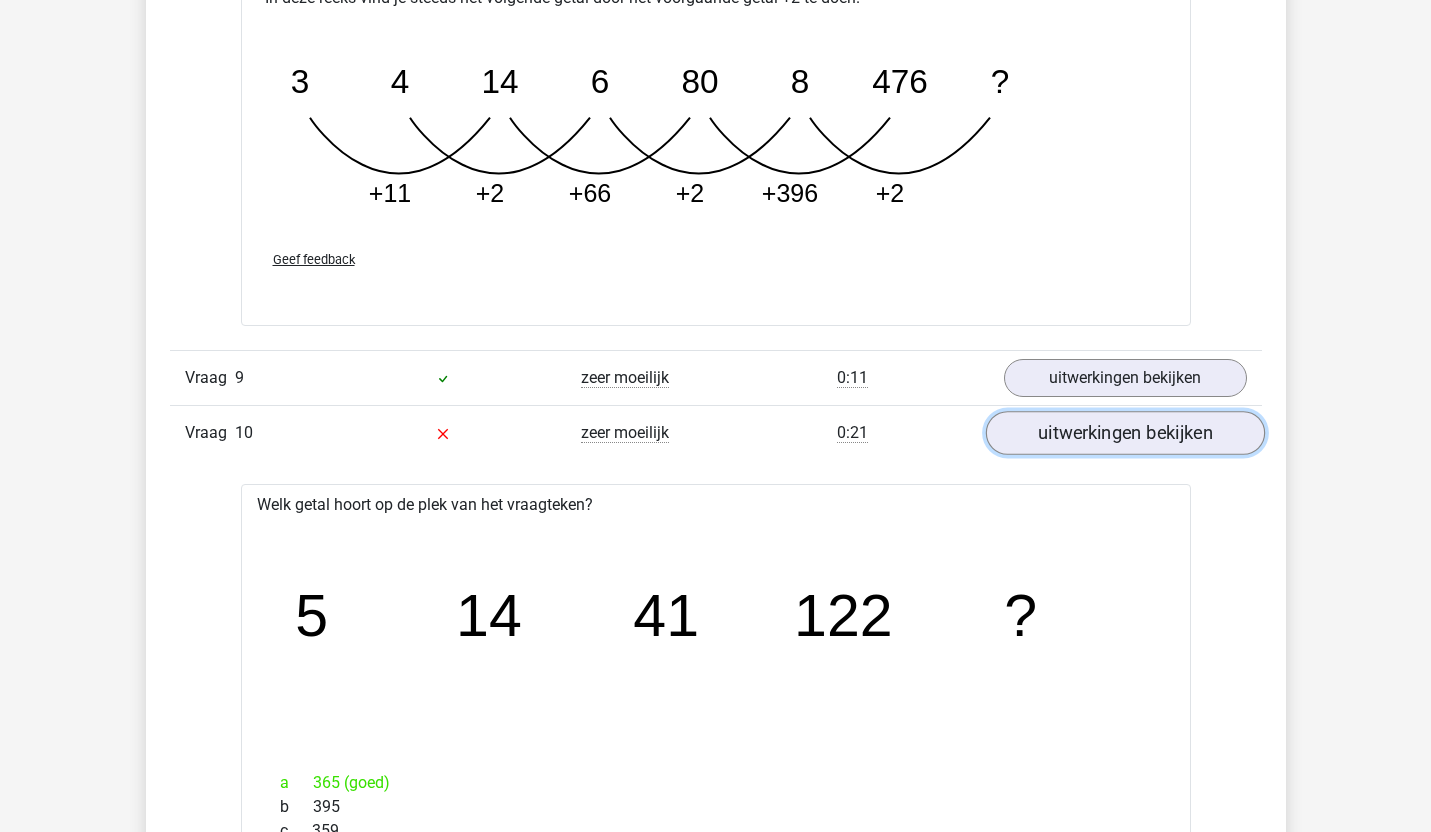 scroll, scrollTop: 4893, scrollLeft: 0, axis: vertical 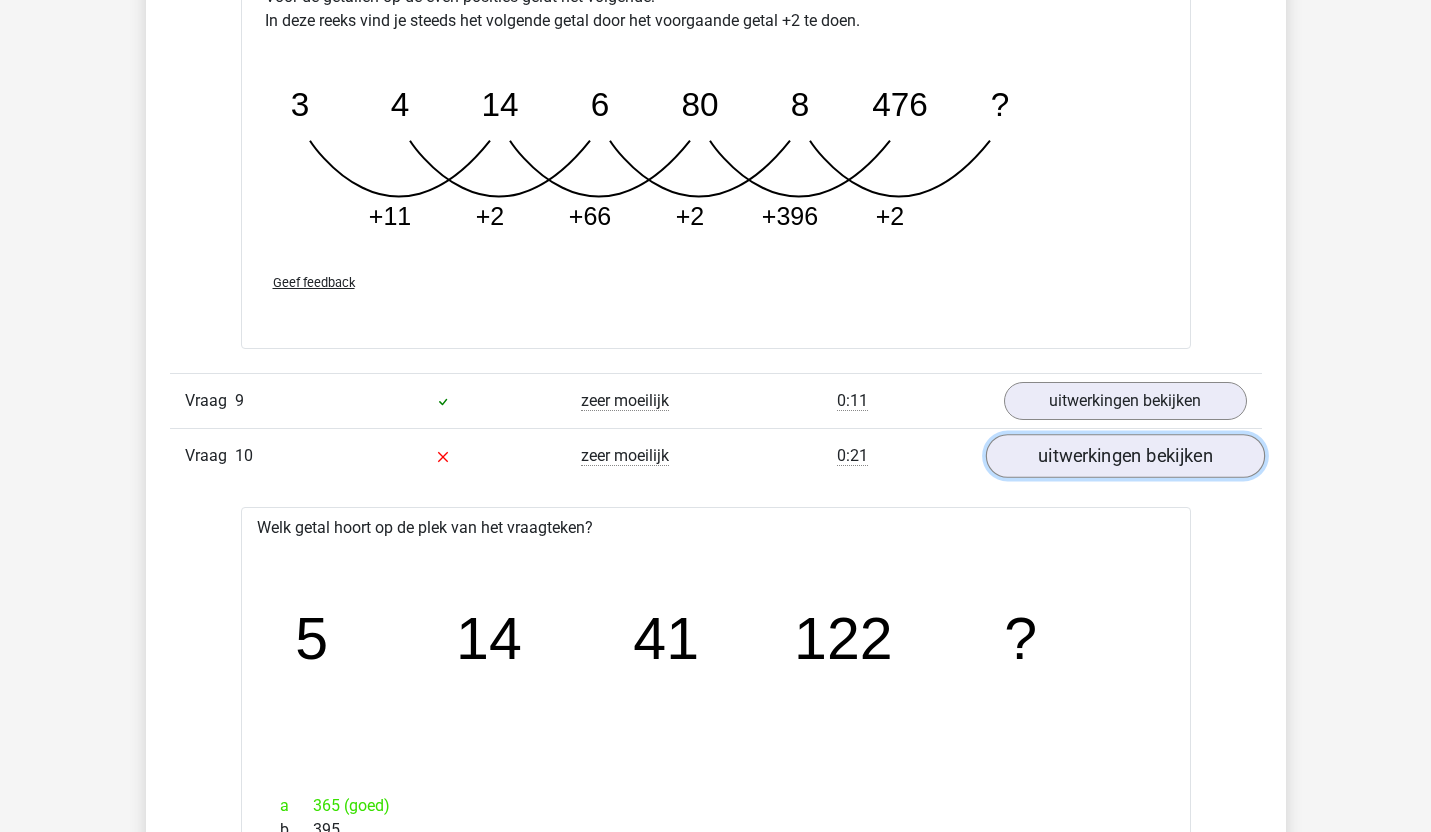 click on "uitwerkingen bekijken" at bounding box center (1124, 456) 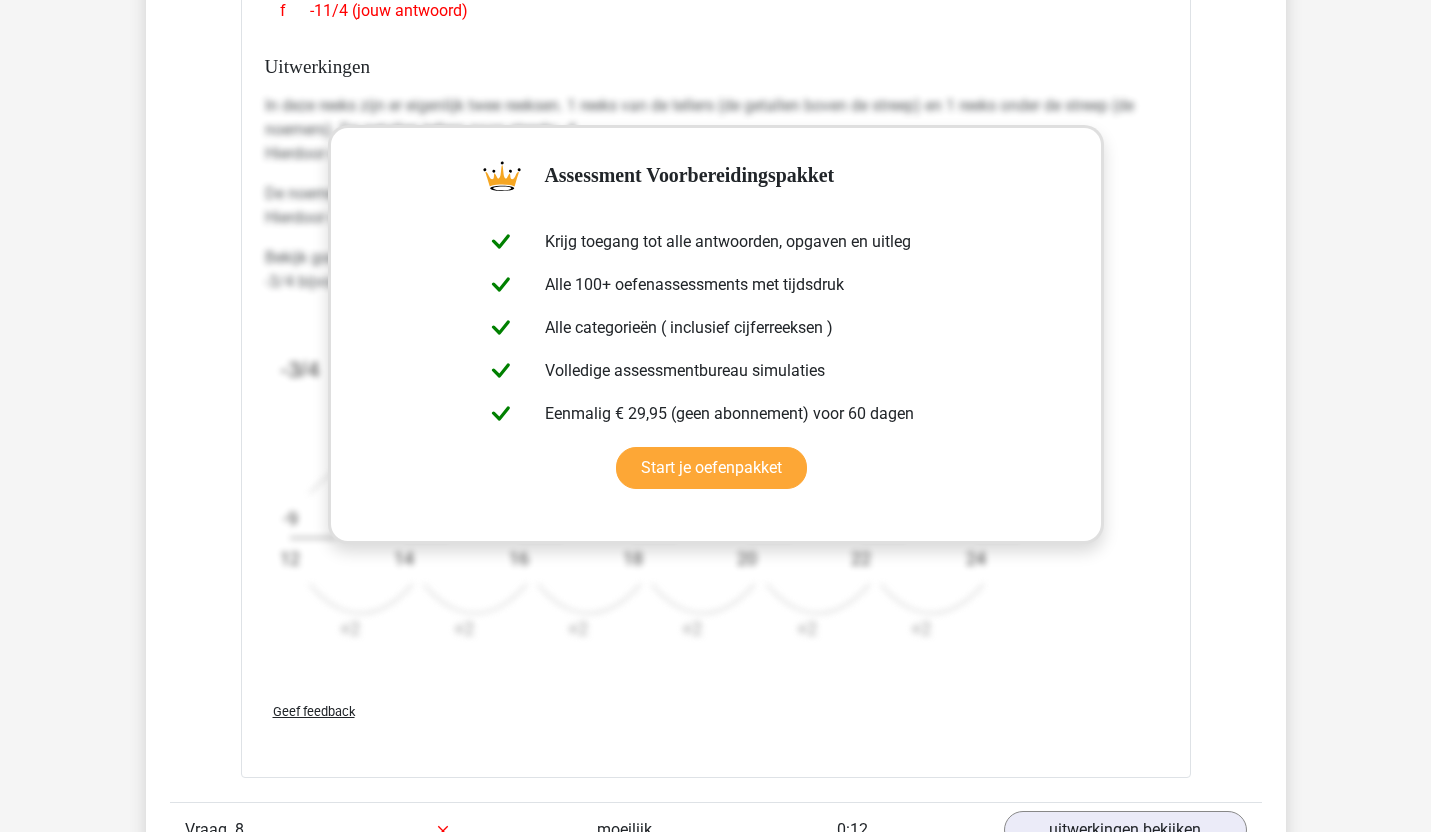 click on "Kies  premium
jodwjoipamopf…
dj9w0a@nfioam.com" at bounding box center (715, 318) 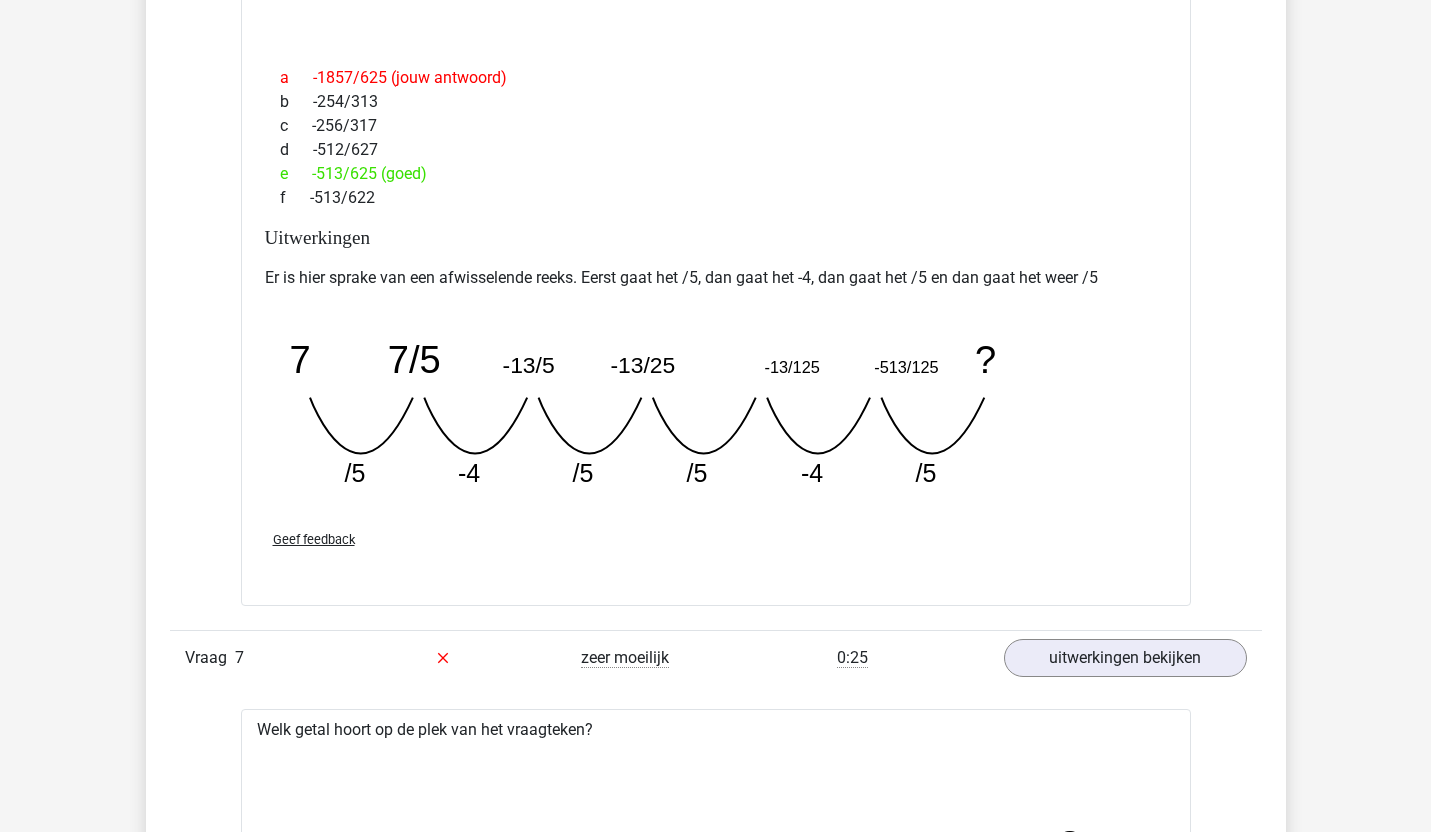 scroll, scrollTop: 2048, scrollLeft: 0, axis: vertical 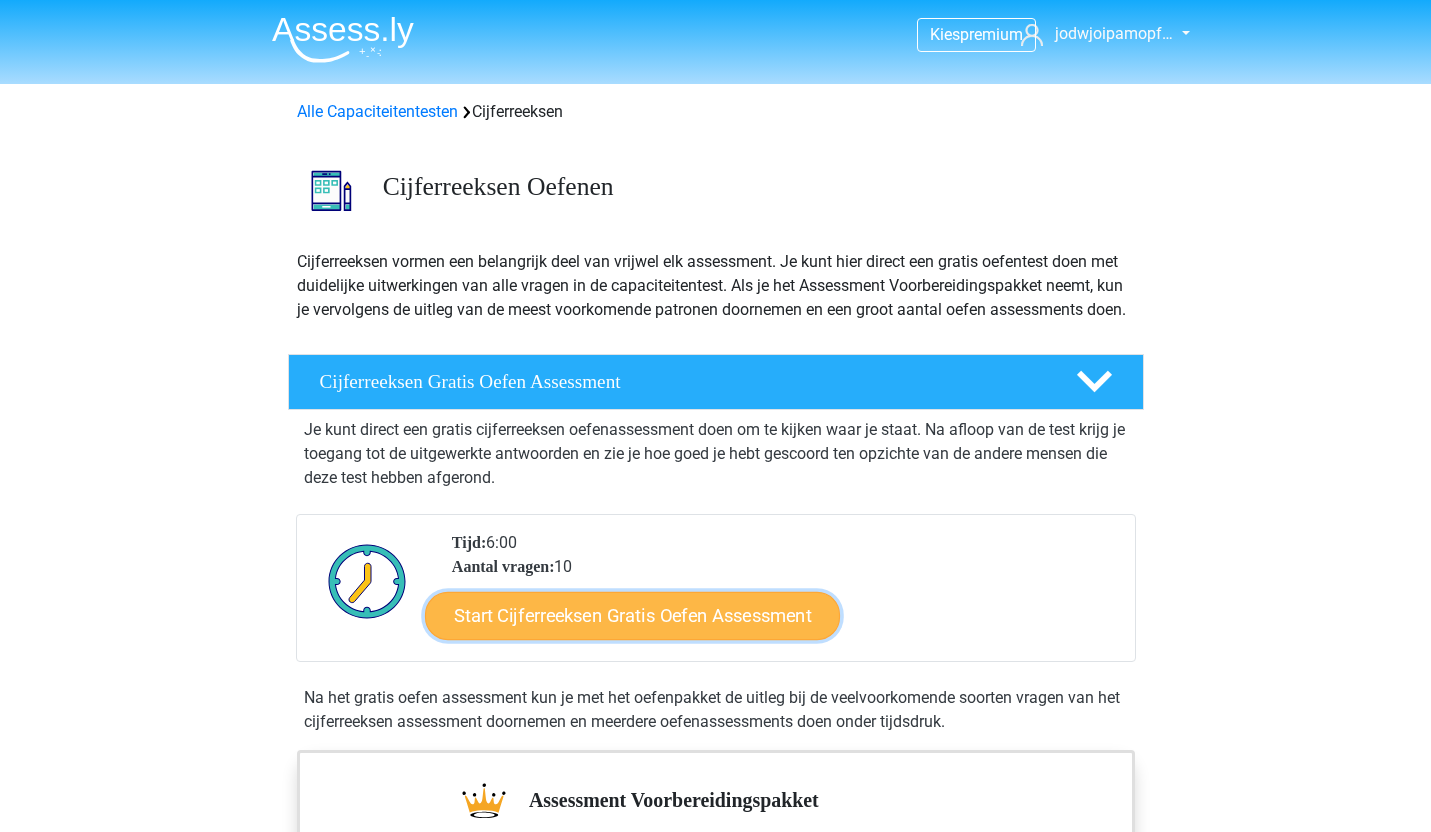 click on "Start Cijferreeksen
Gratis Oefen Assessment" at bounding box center [632, 615] 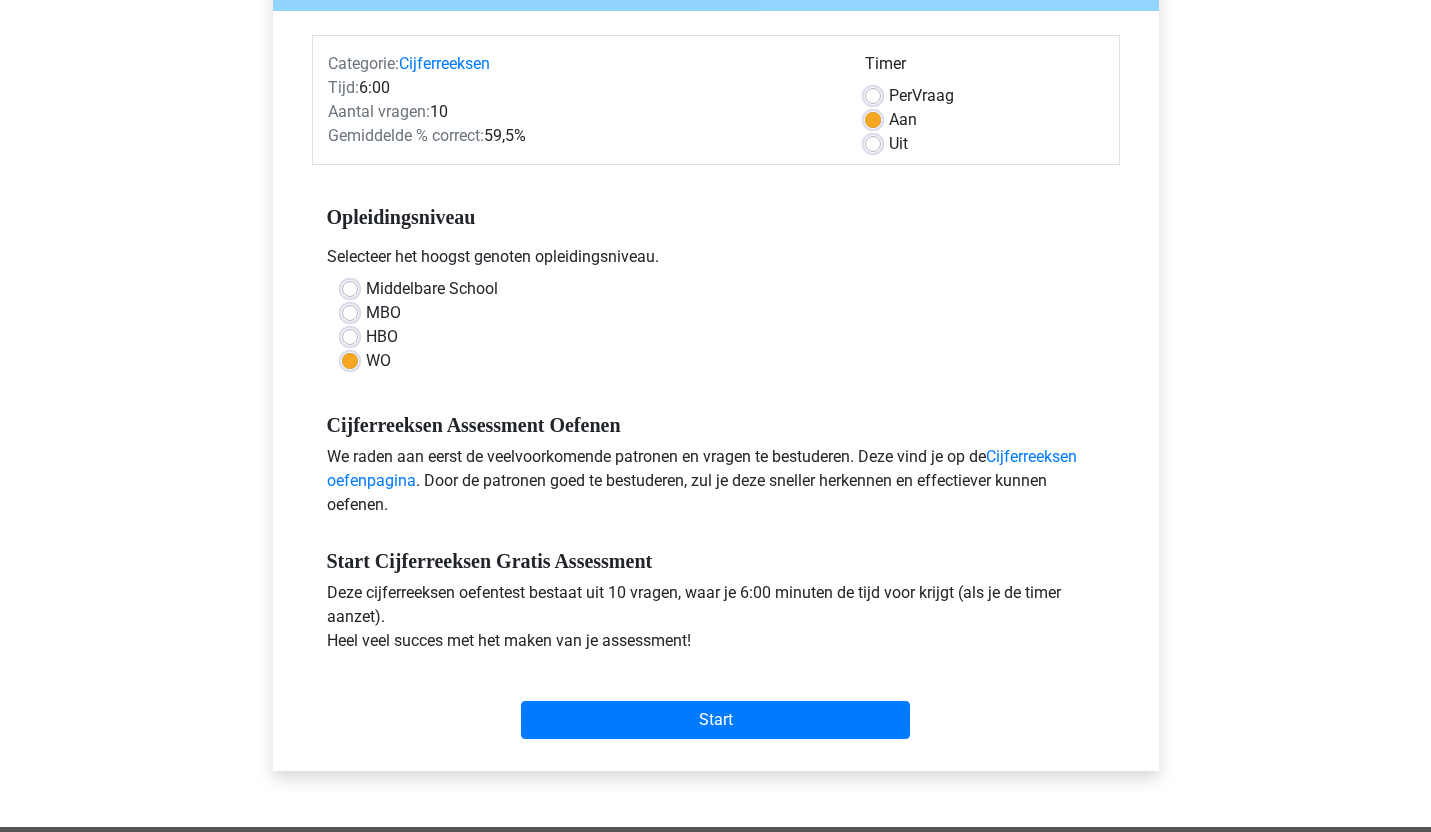 scroll, scrollTop: 225, scrollLeft: 0, axis: vertical 